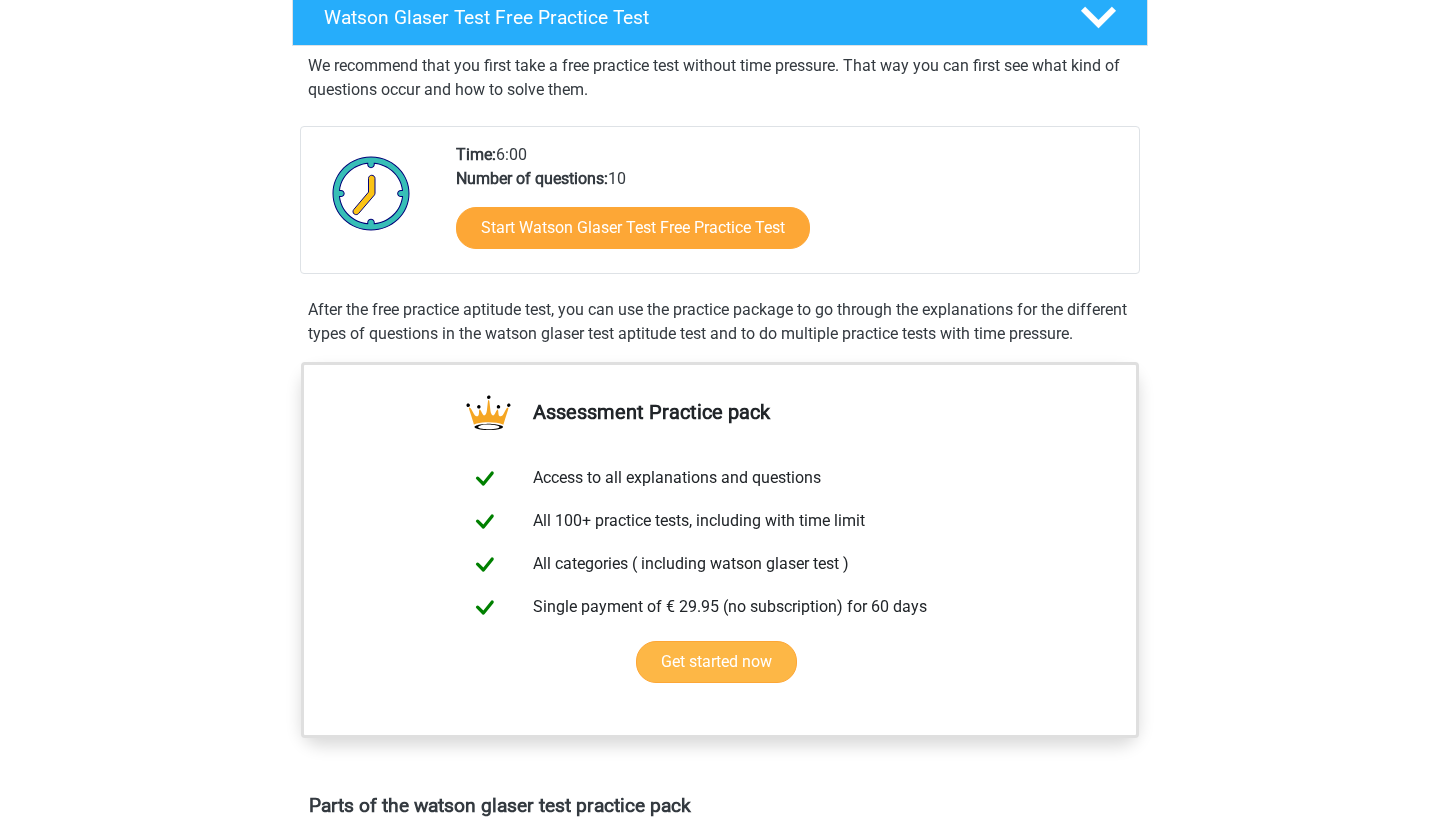 scroll, scrollTop: 341, scrollLeft: 0, axis: vertical 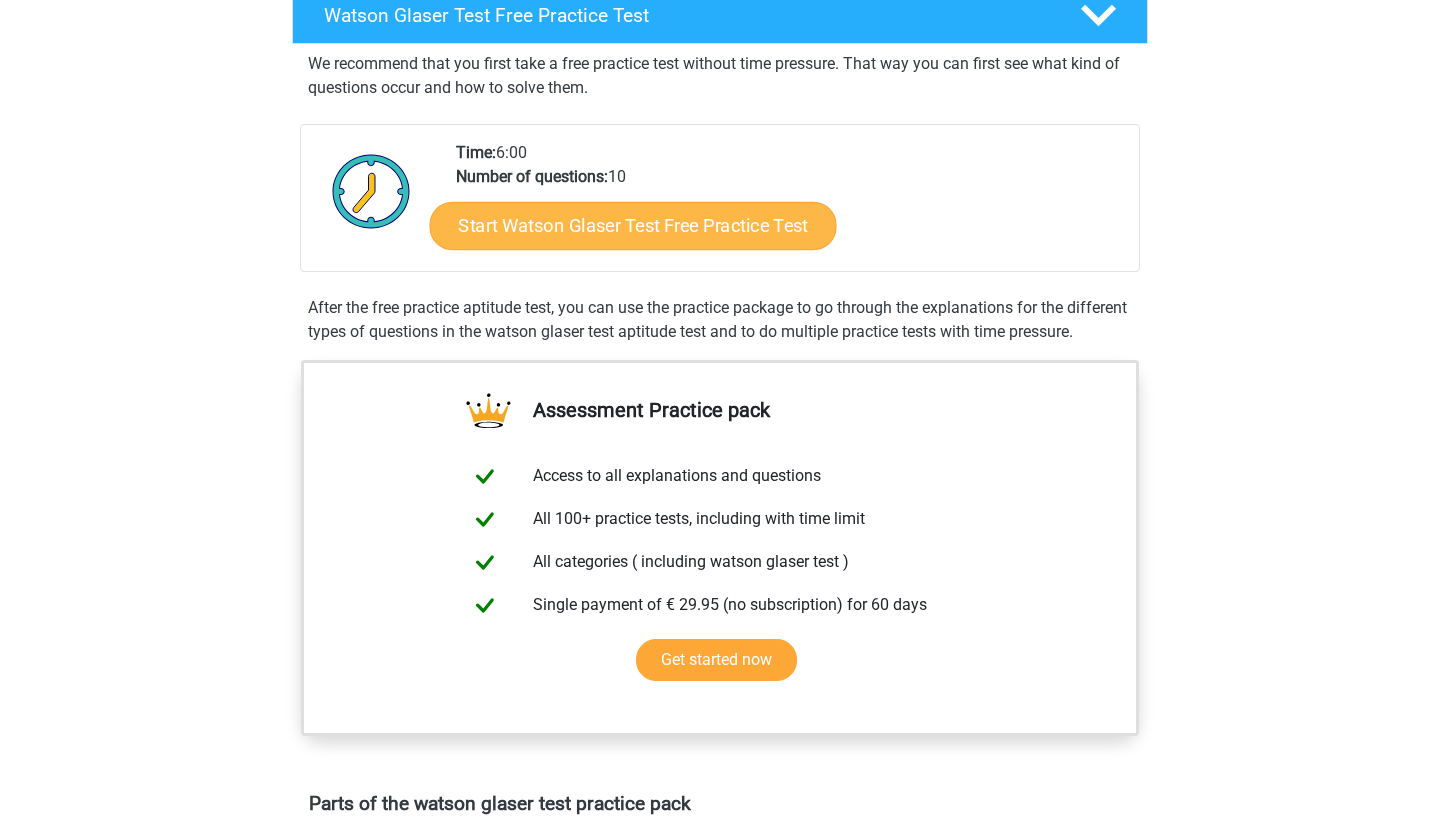 click on "Start Watson Glaser Test
Free Practice Test" at bounding box center [633, 226] 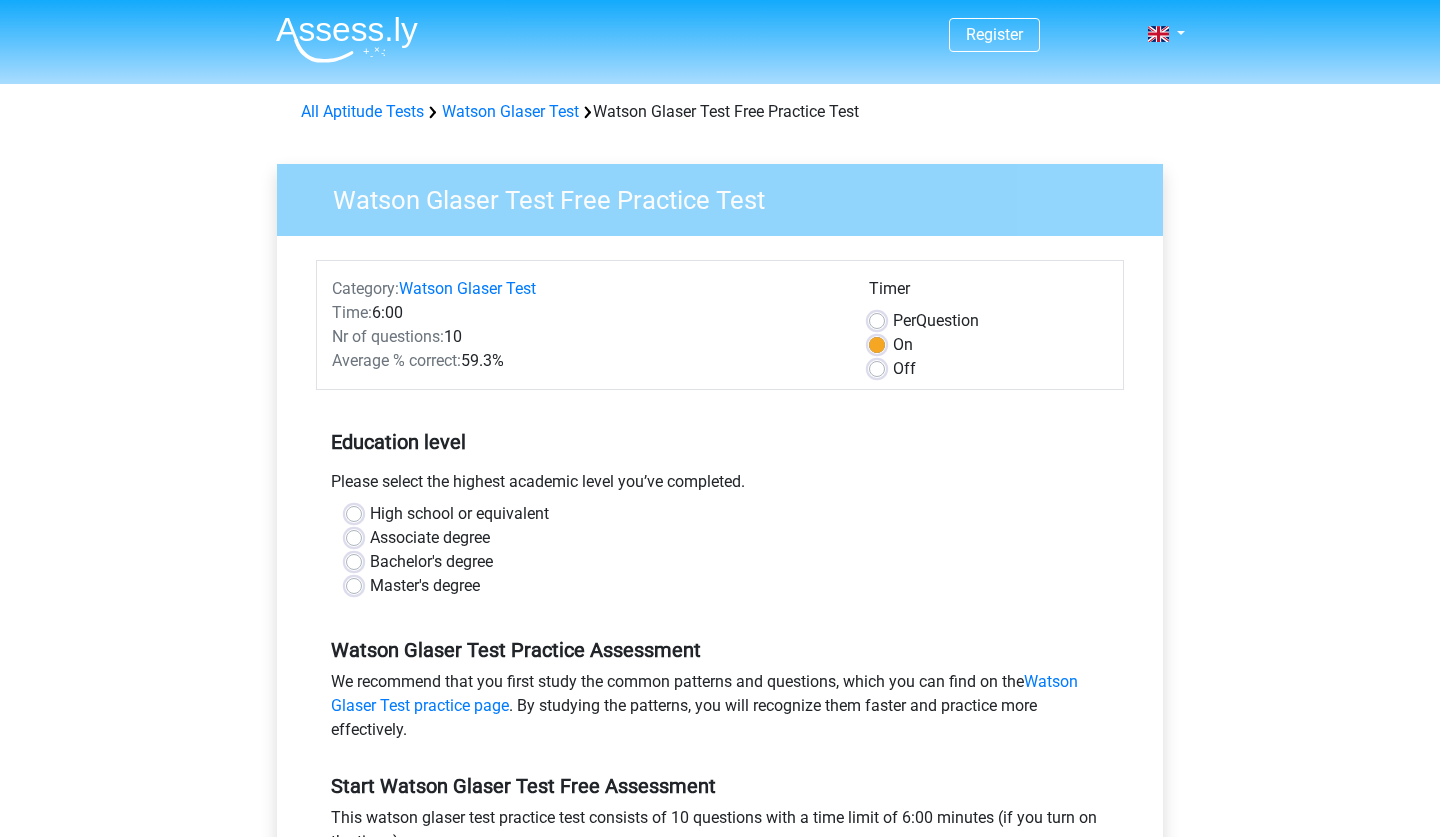 scroll, scrollTop: 0, scrollLeft: 0, axis: both 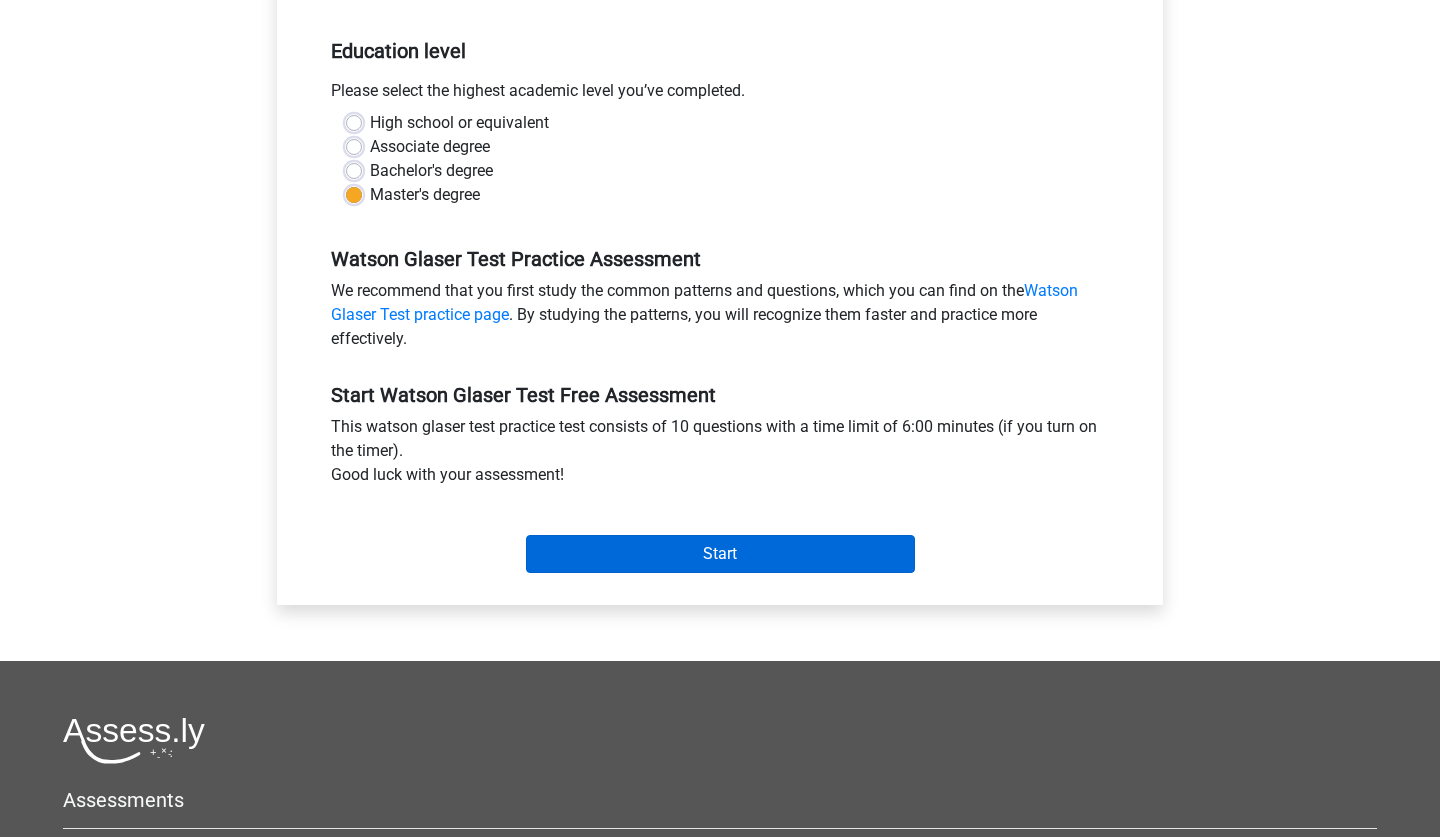 click on "Start" at bounding box center [720, 554] 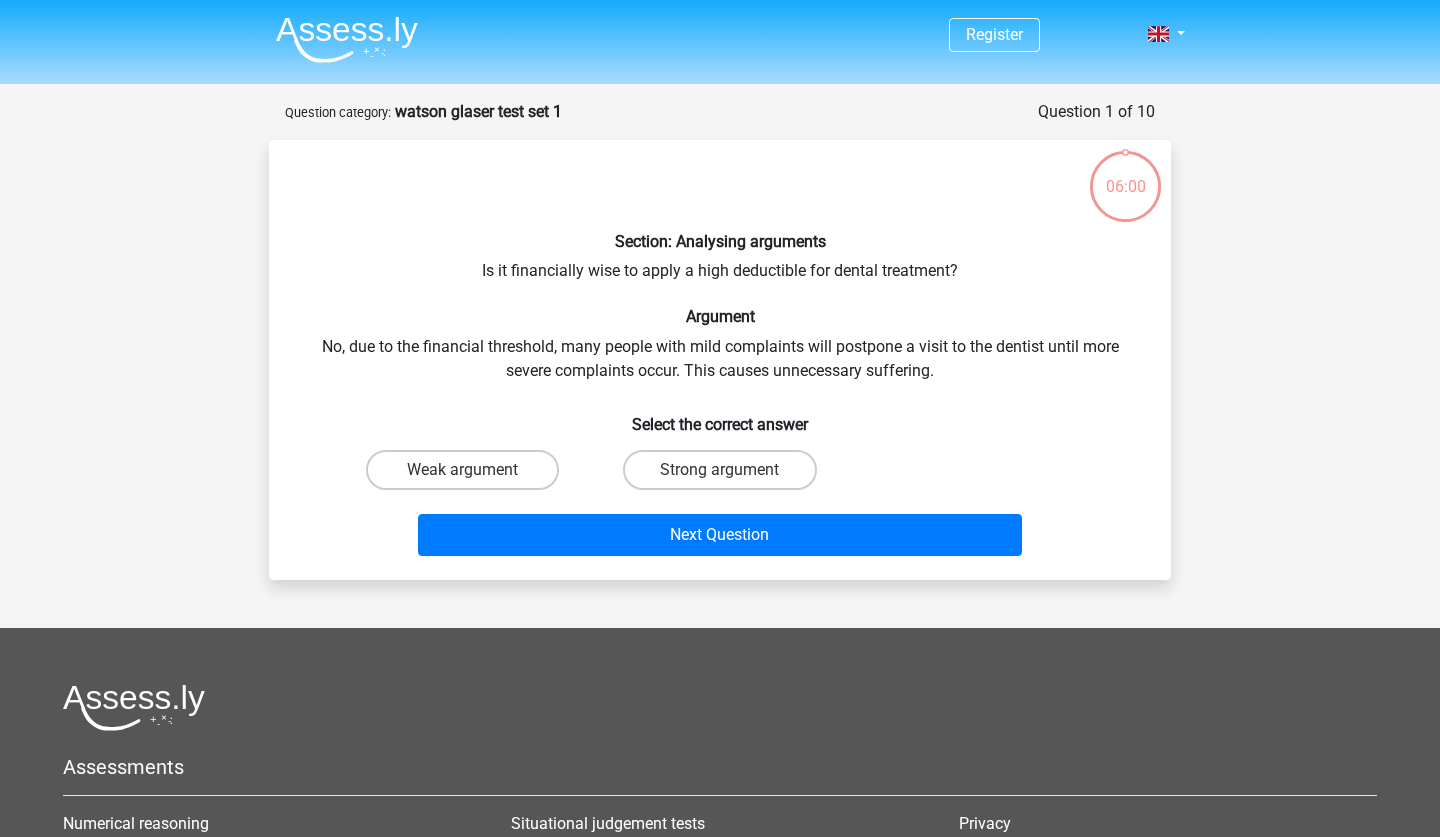 scroll, scrollTop: 0, scrollLeft: 0, axis: both 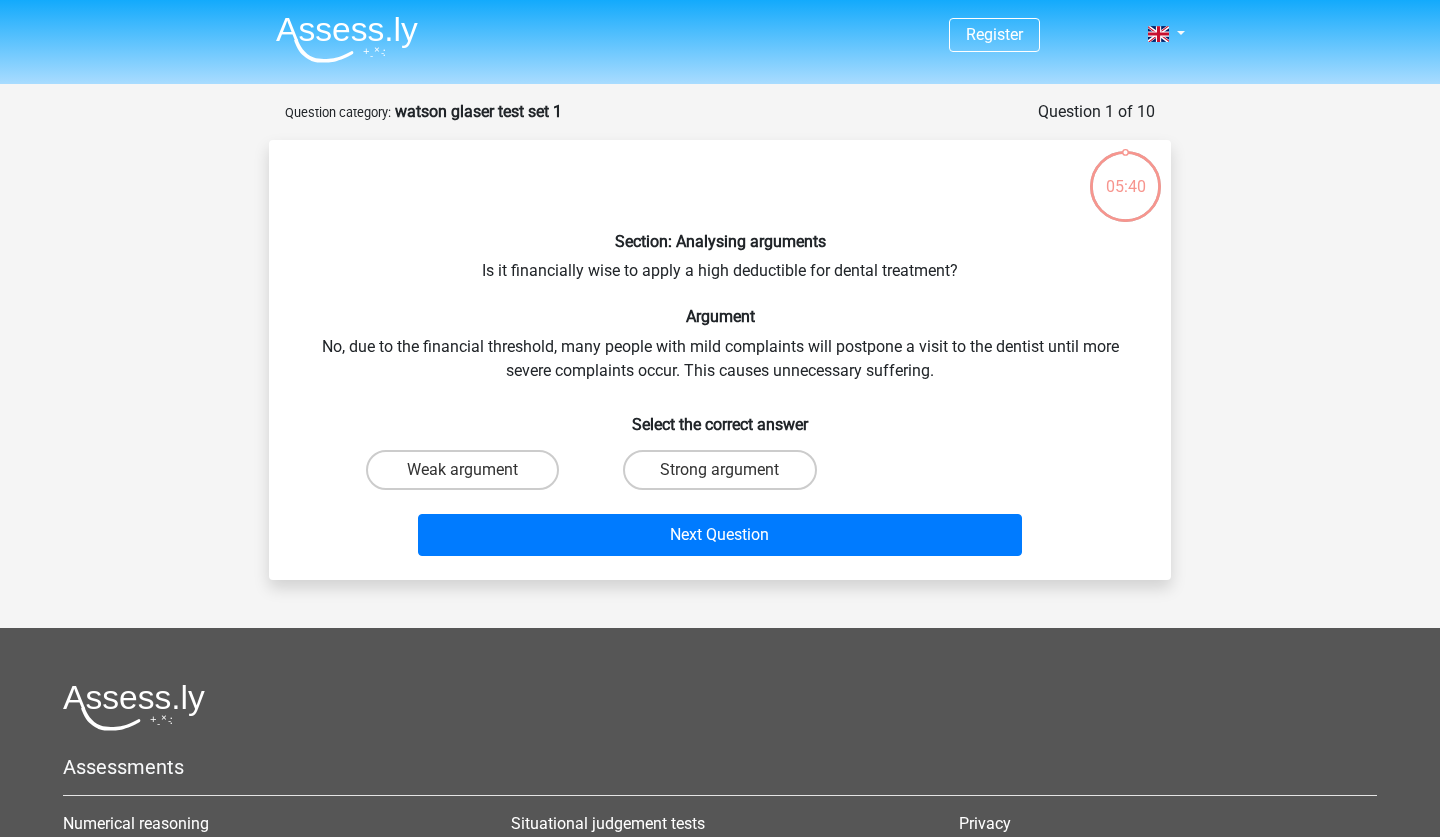 click on "Weak argument" at bounding box center (469, 476) 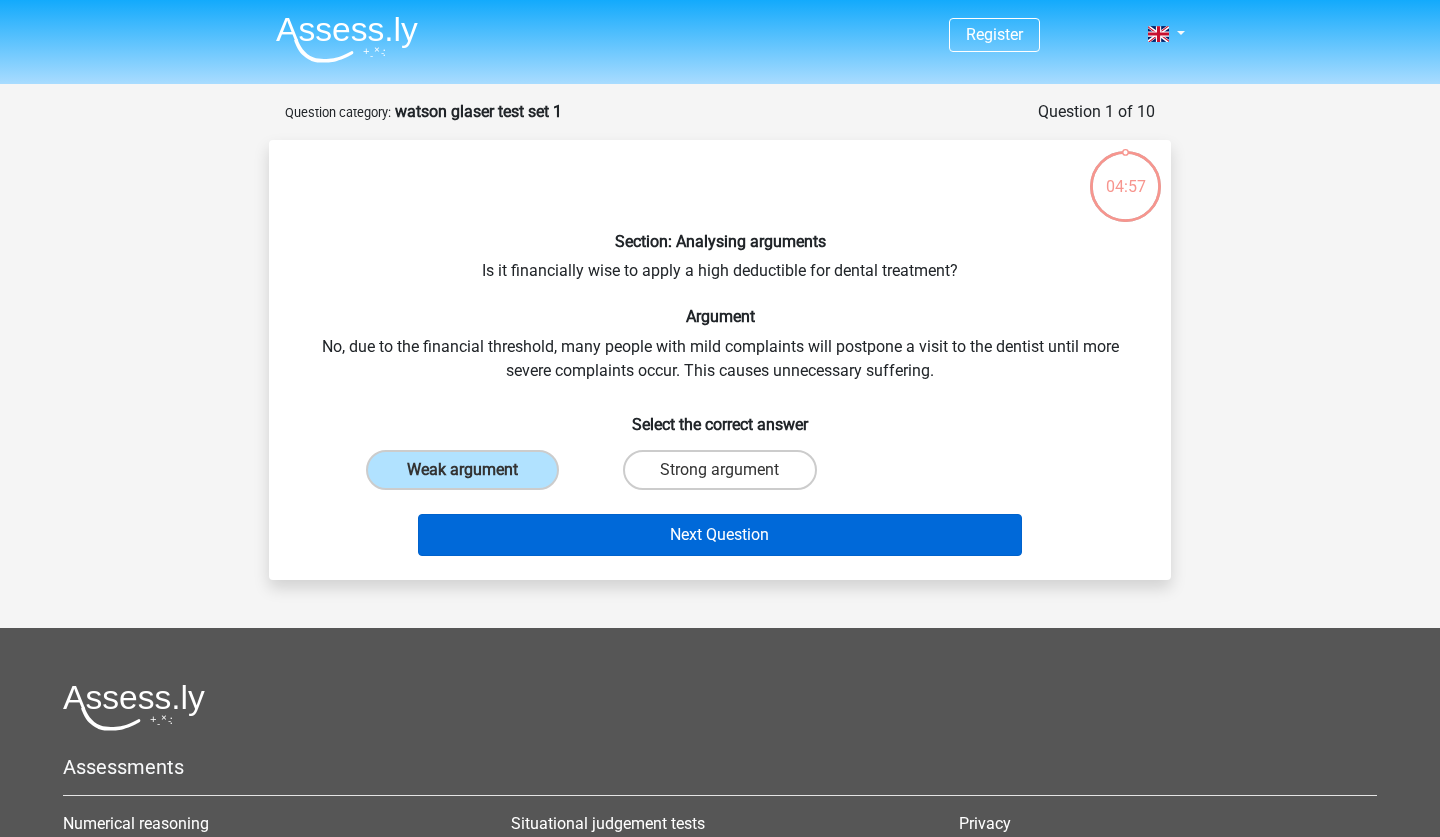 click on "Next Question" at bounding box center (720, 535) 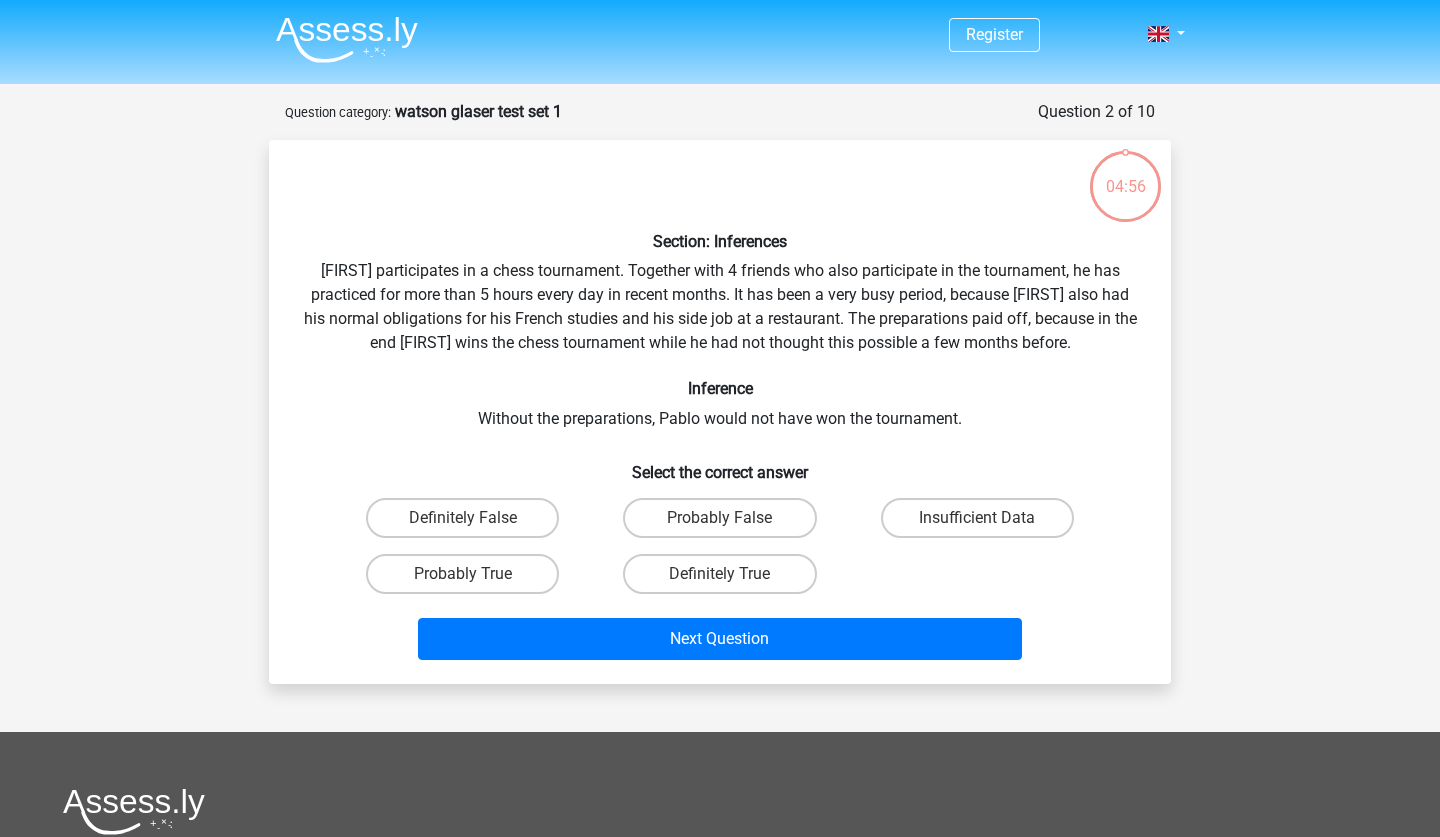 scroll, scrollTop: 100, scrollLeft: 0, axis: vertical 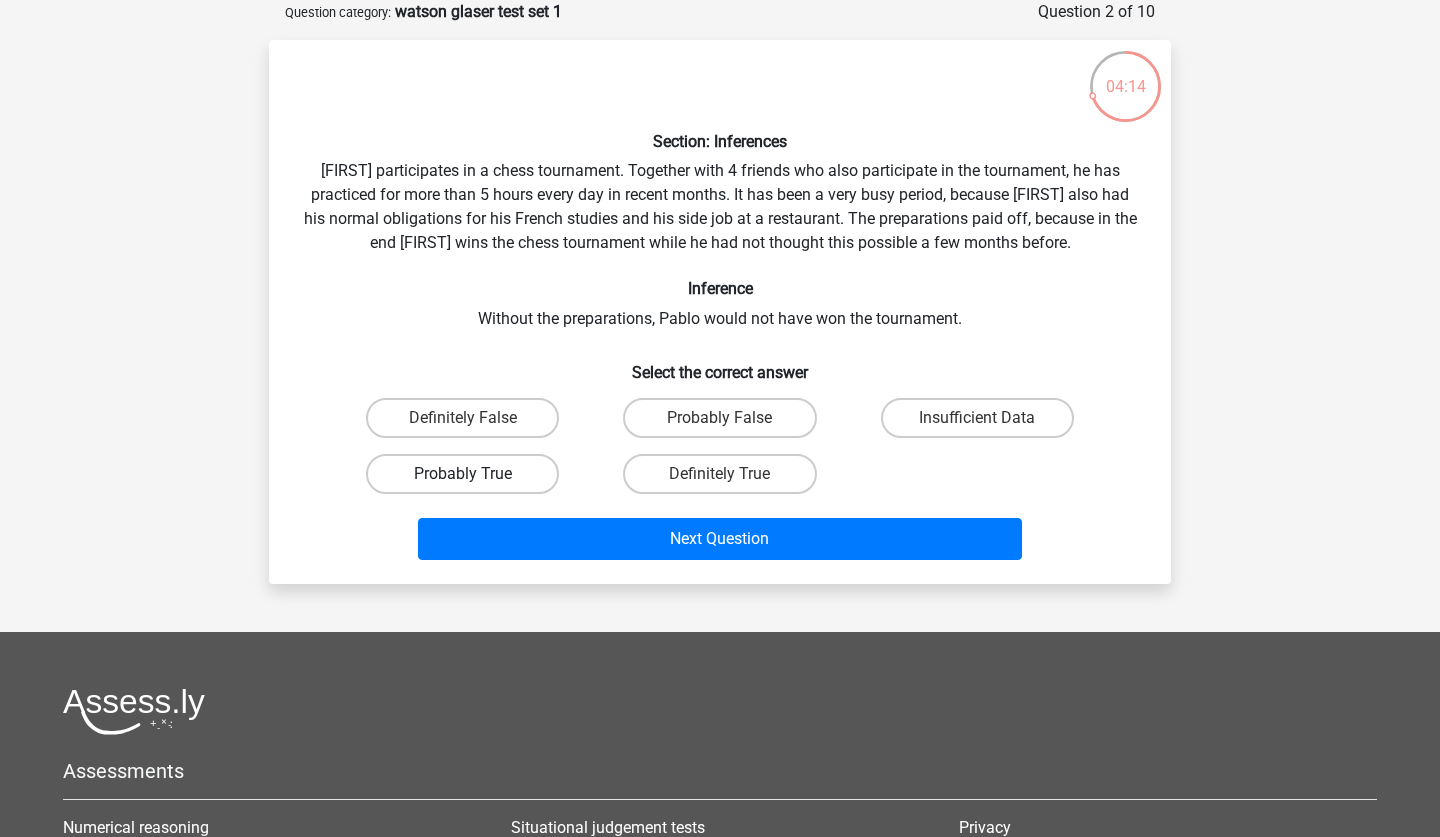 click on "Probably True" at bounding box center [462, 474] 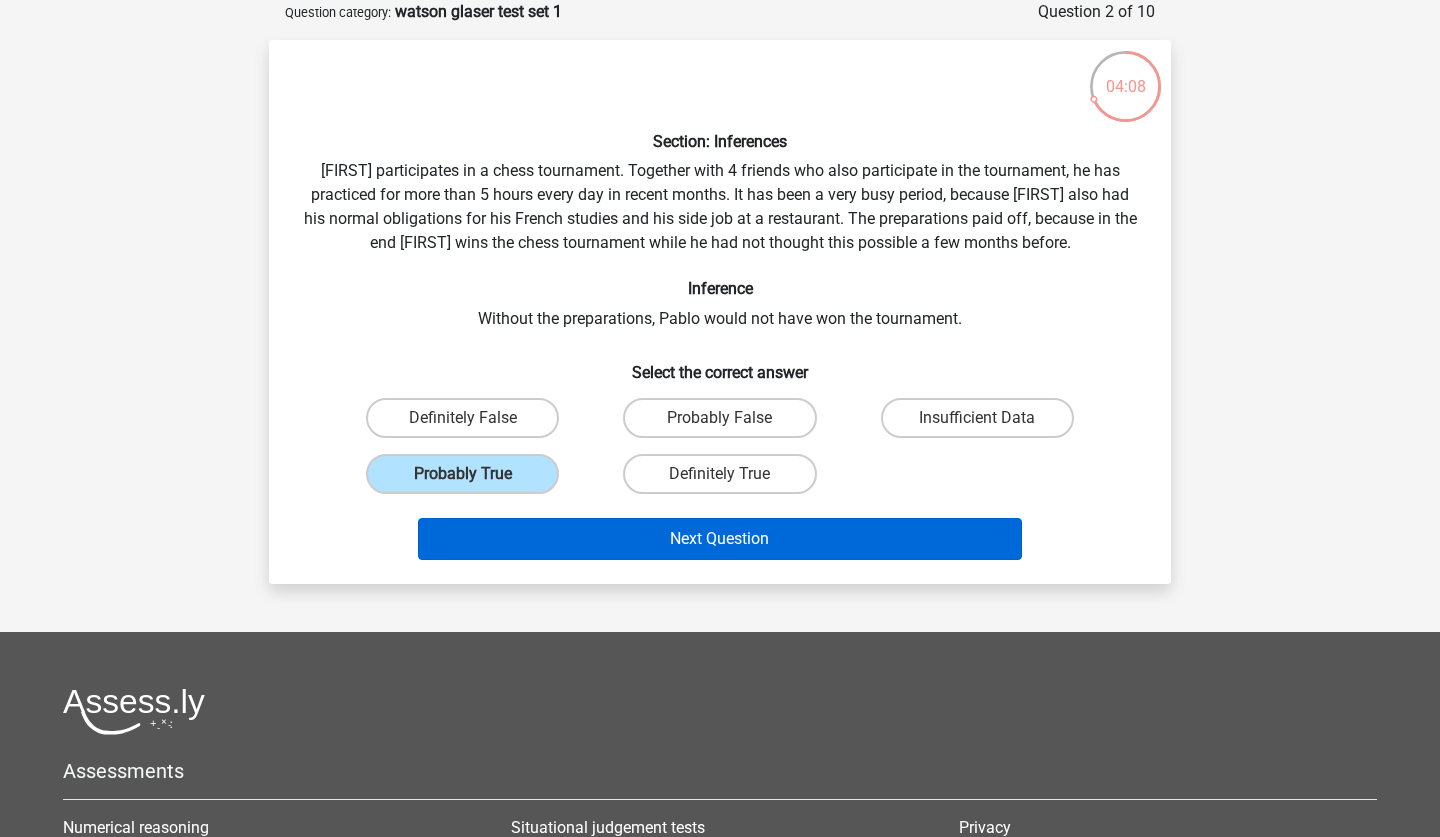 click on "Next Question" at bounding box center [720, 539] 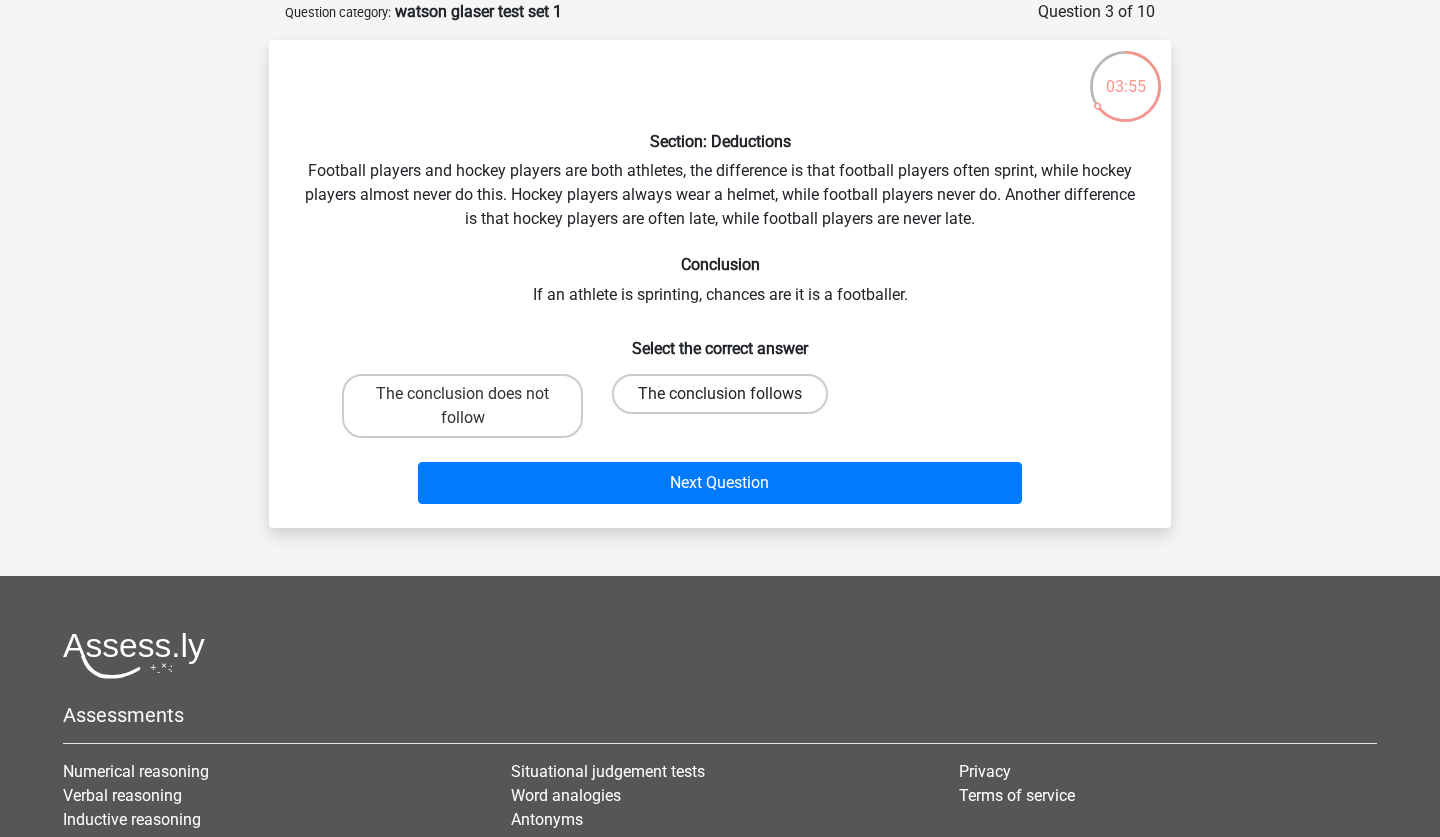 click on "The conclusion follows" at bounding box center (720, 394) 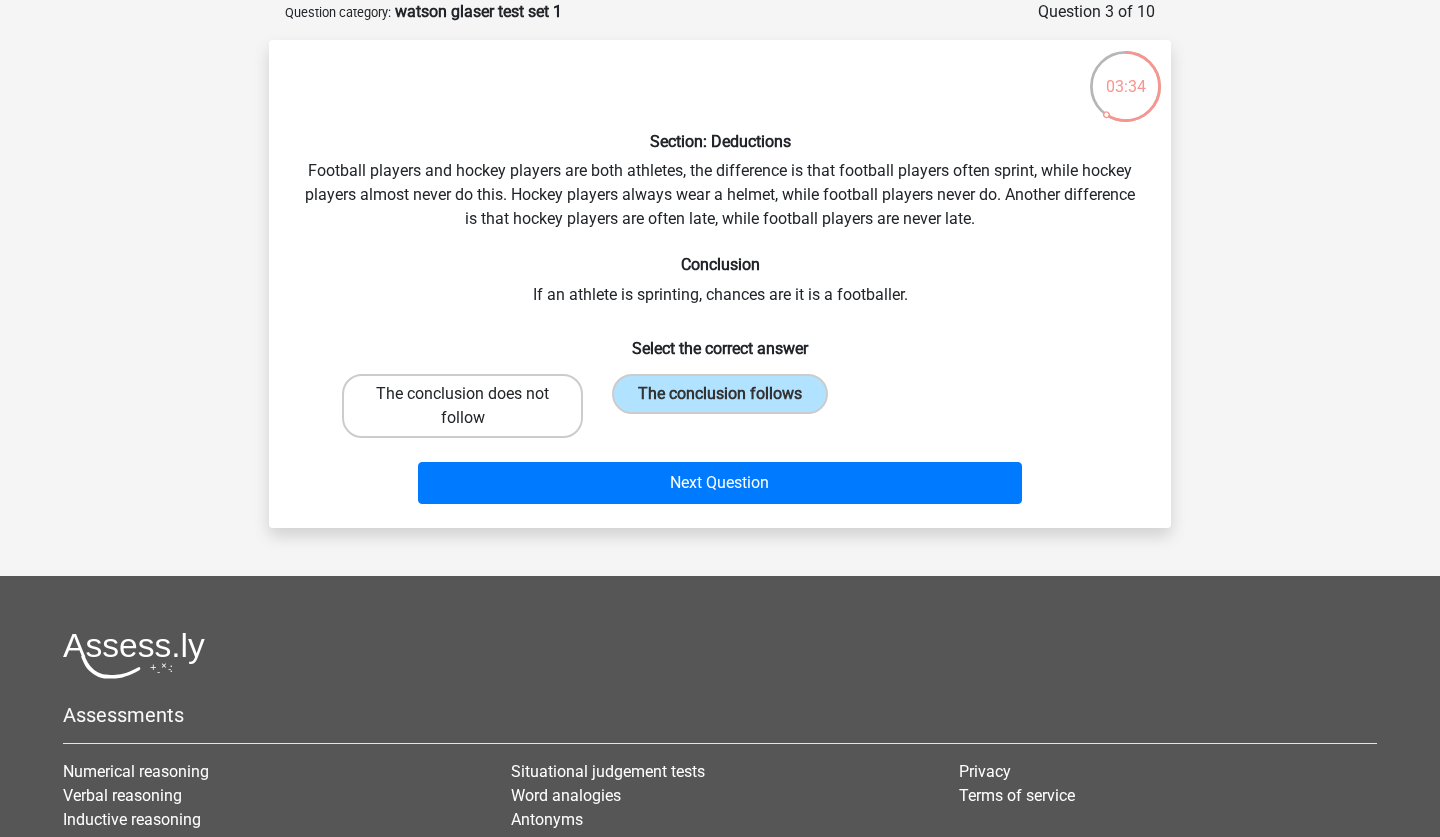 click on "The conclusion does not follow" at bounding box center [462, 406] 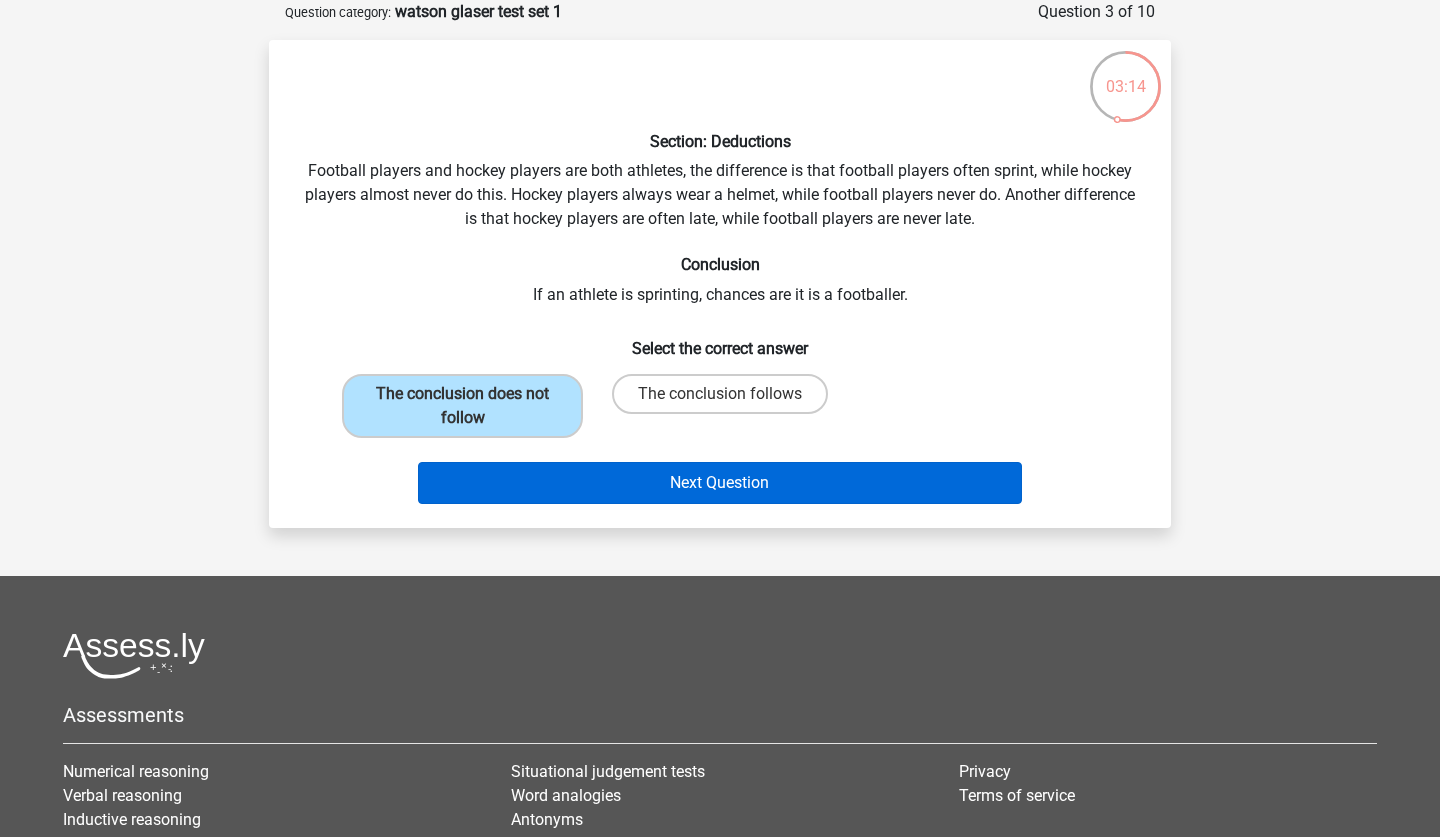 click on "Next Question" at bounding box center (720, 483) 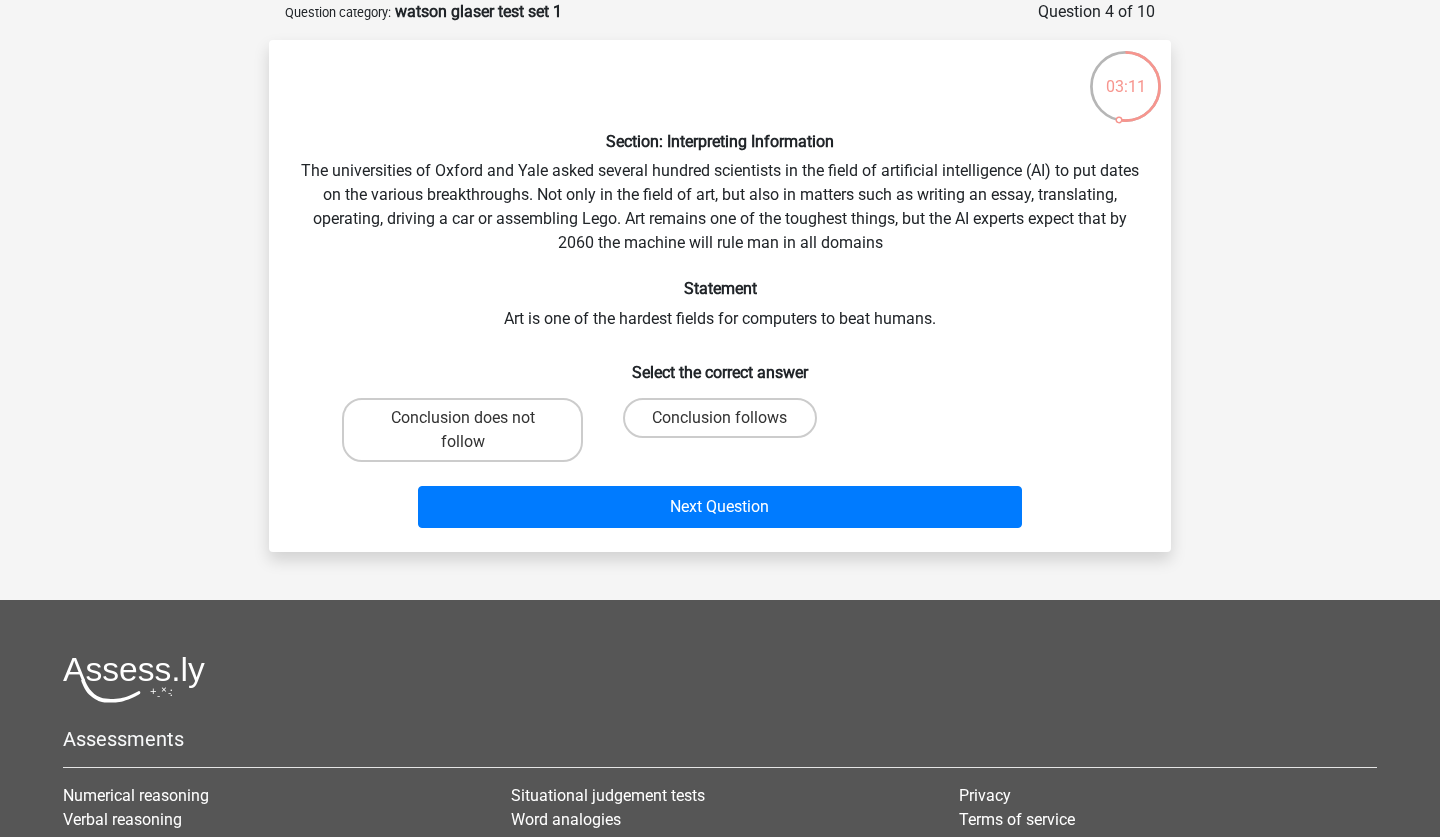 scroll, scrollTop: 88, scrollLeft: 0, axis: vertical 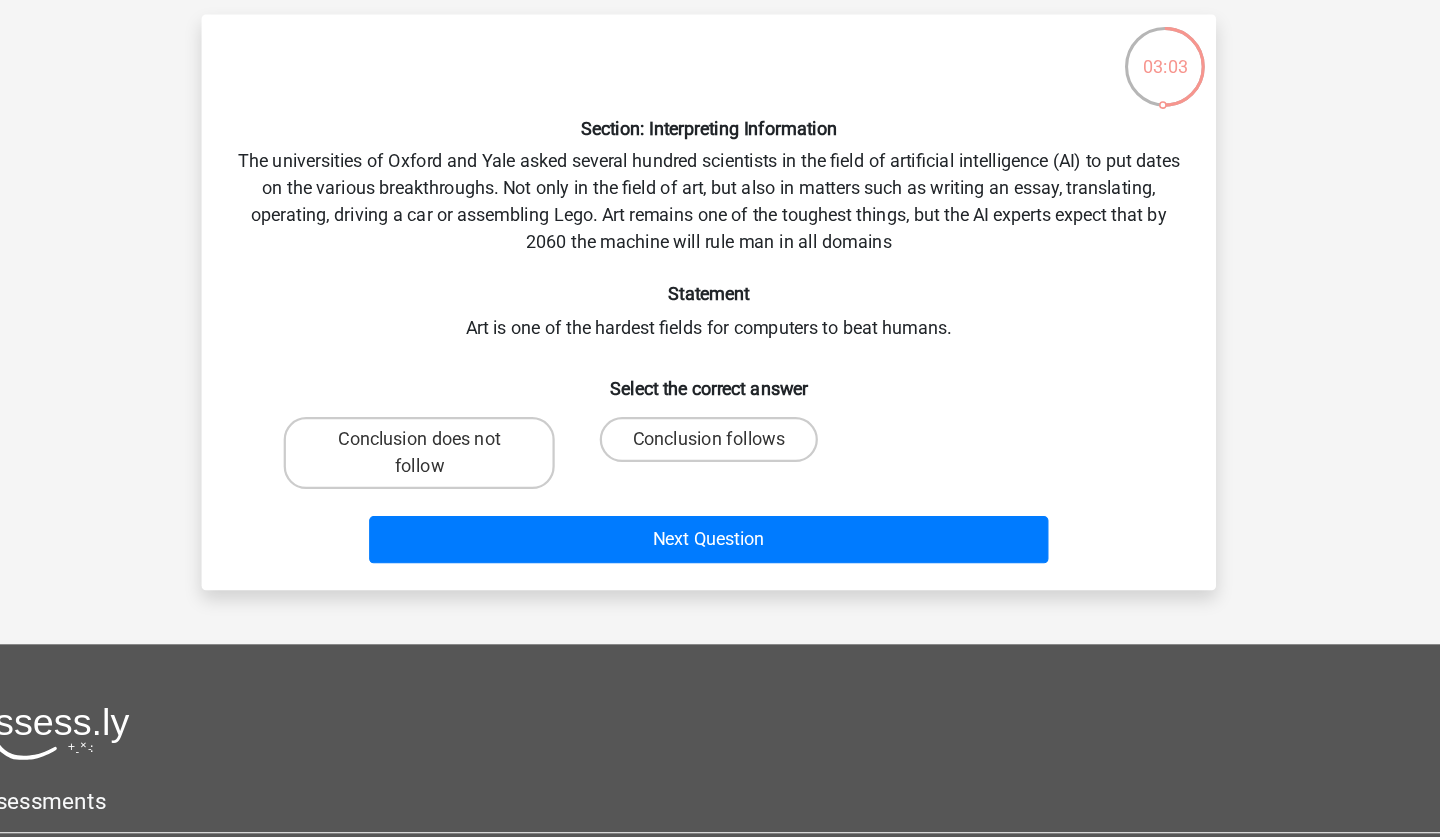 click on "Conclusion follows" at bounding box center [726, 436] 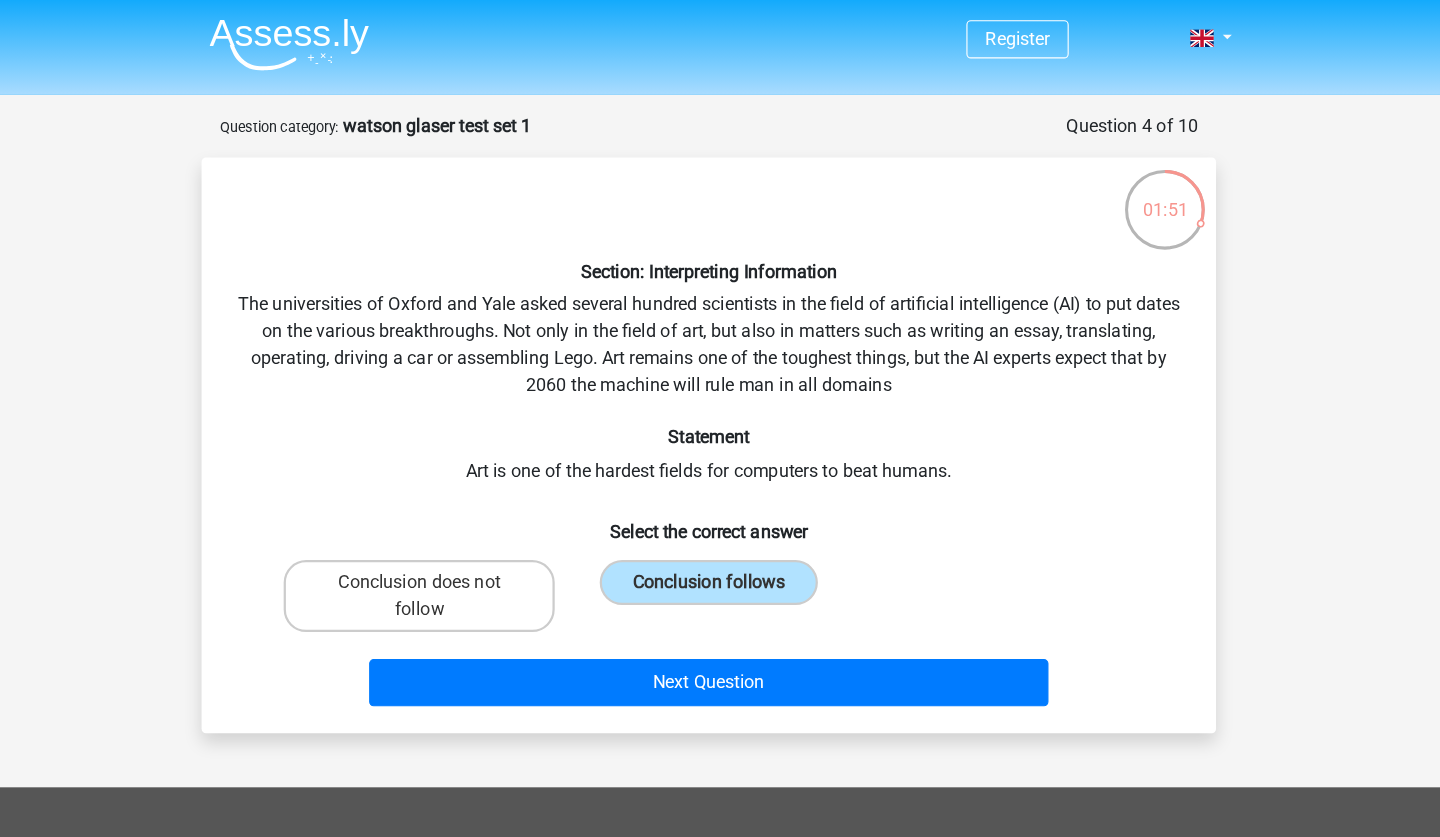scroll, scrollTop: 0, scrollLeft: 0, axis: both 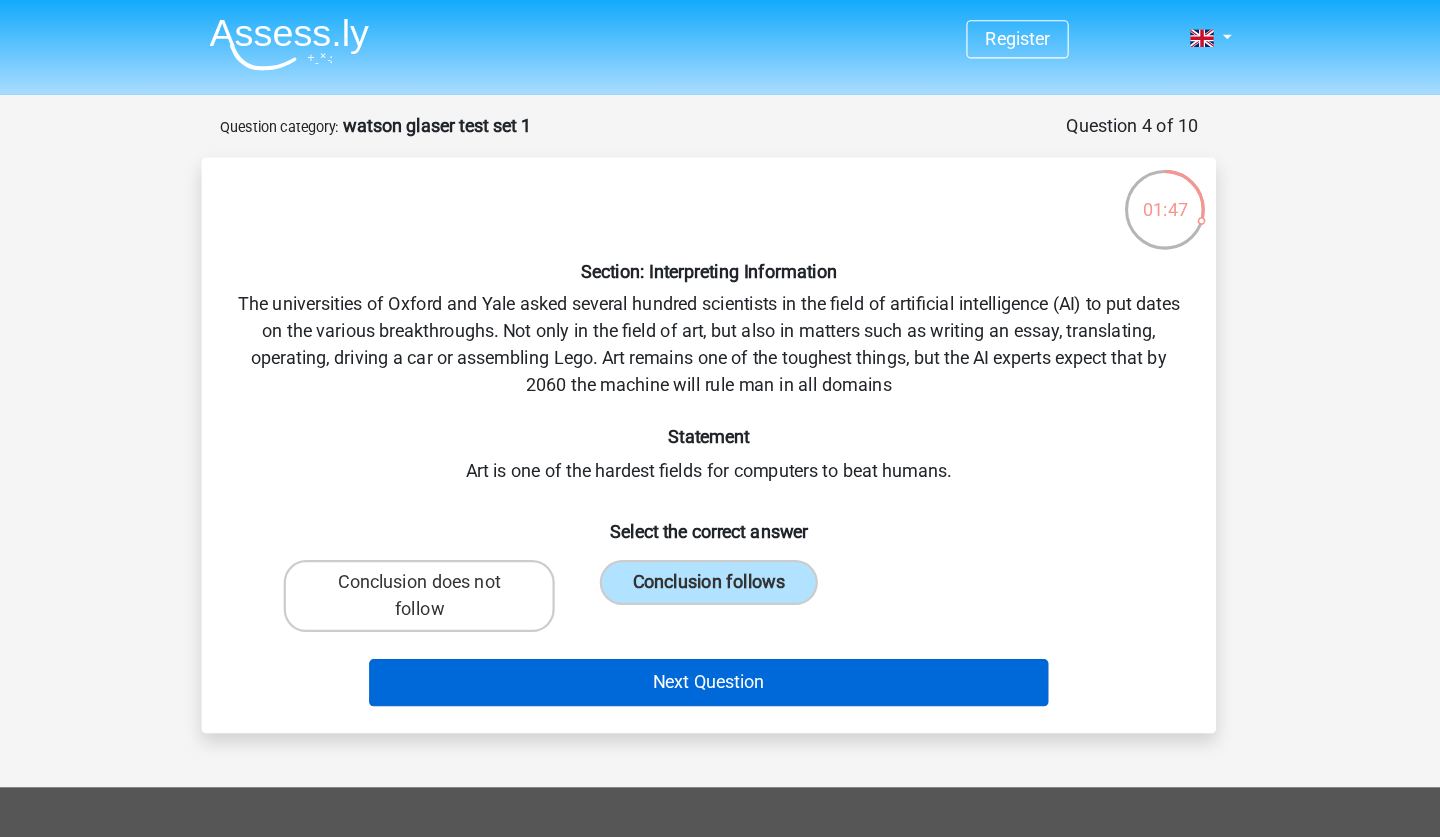 click on "Next Question" at bounding box center (720, 607) 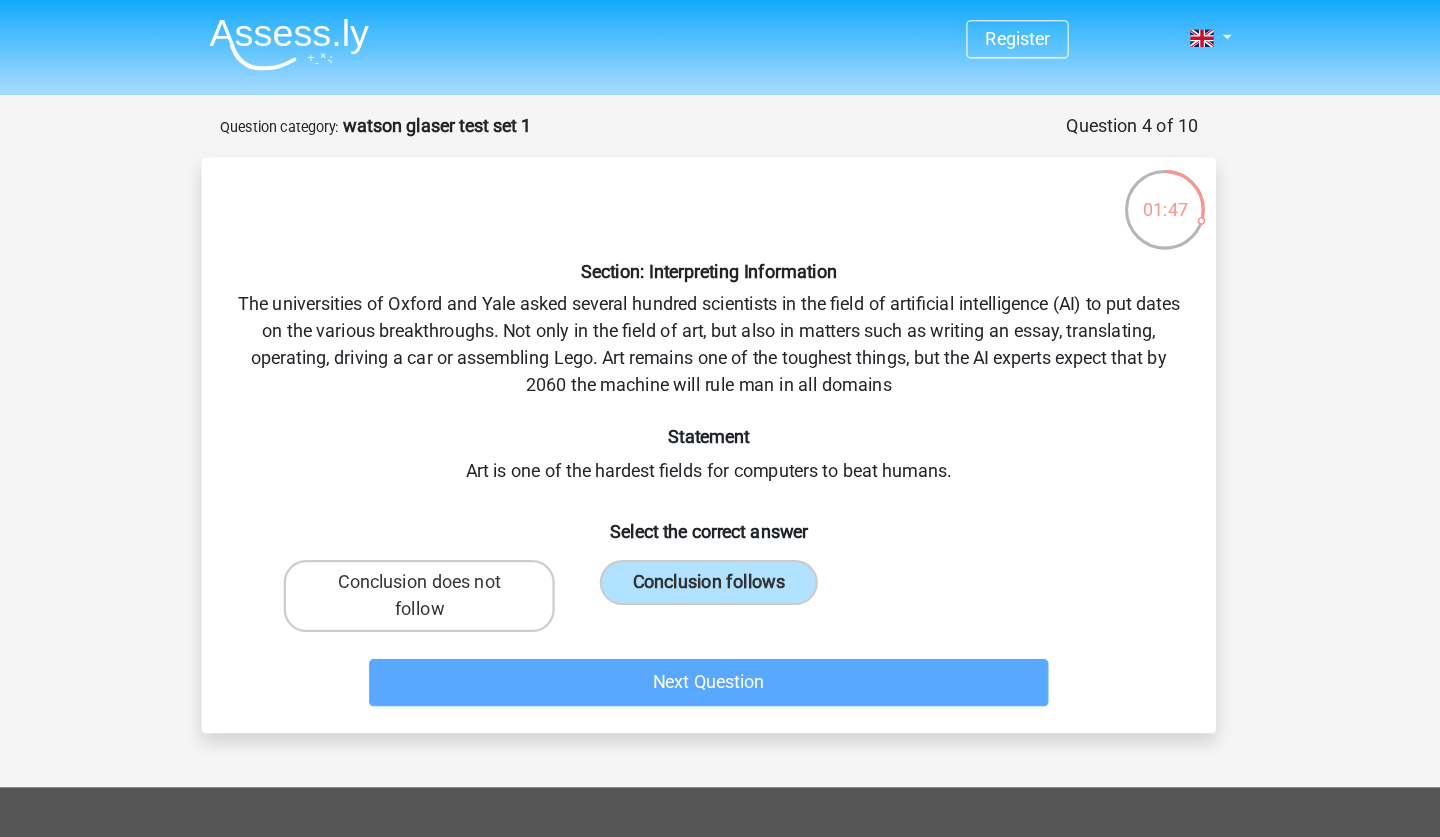 scroll, scrollTop: 7, scrollLeft: 0, axis: vertical 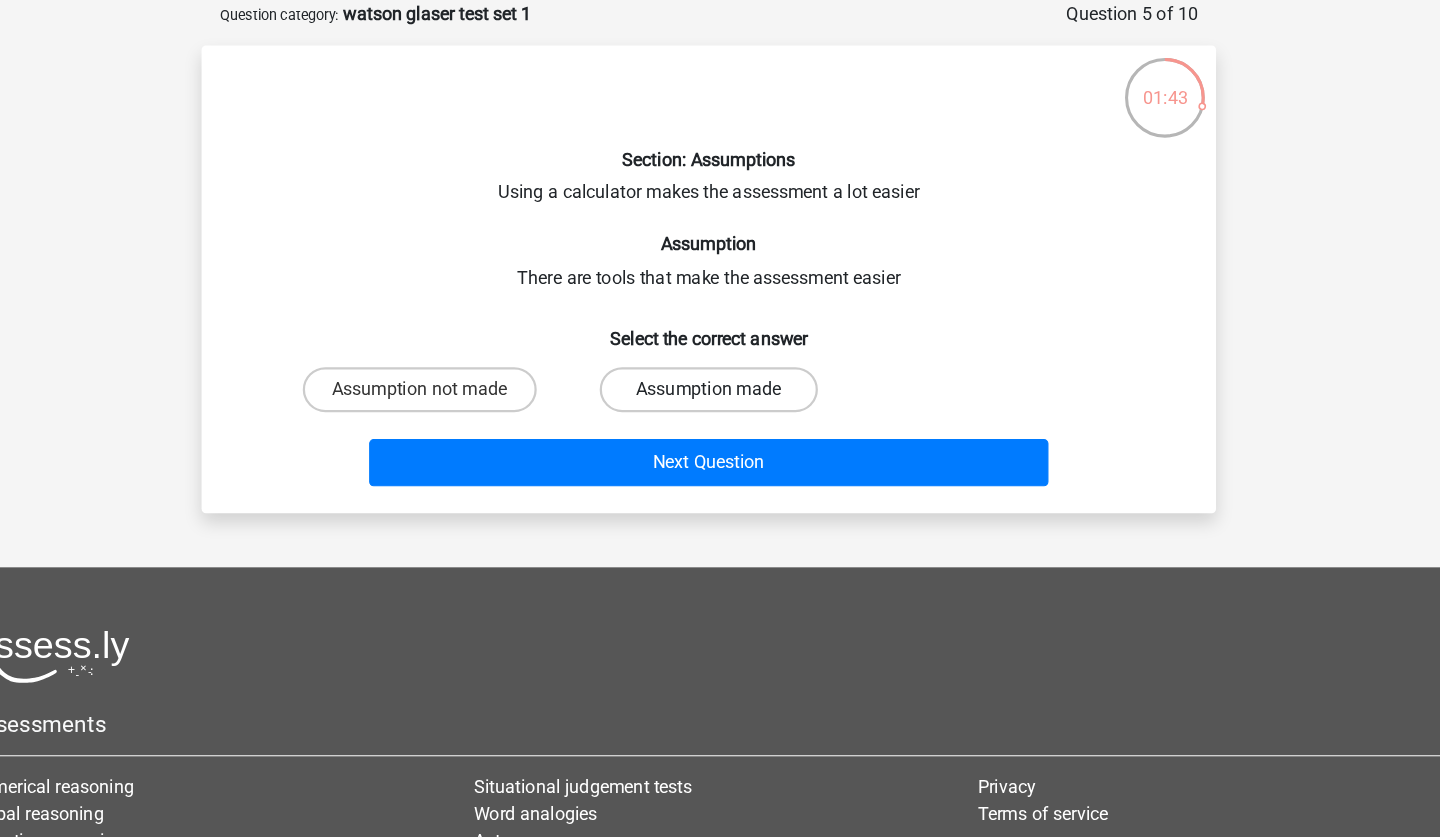 click on "Assumption made" at bounding box center [719, 439] 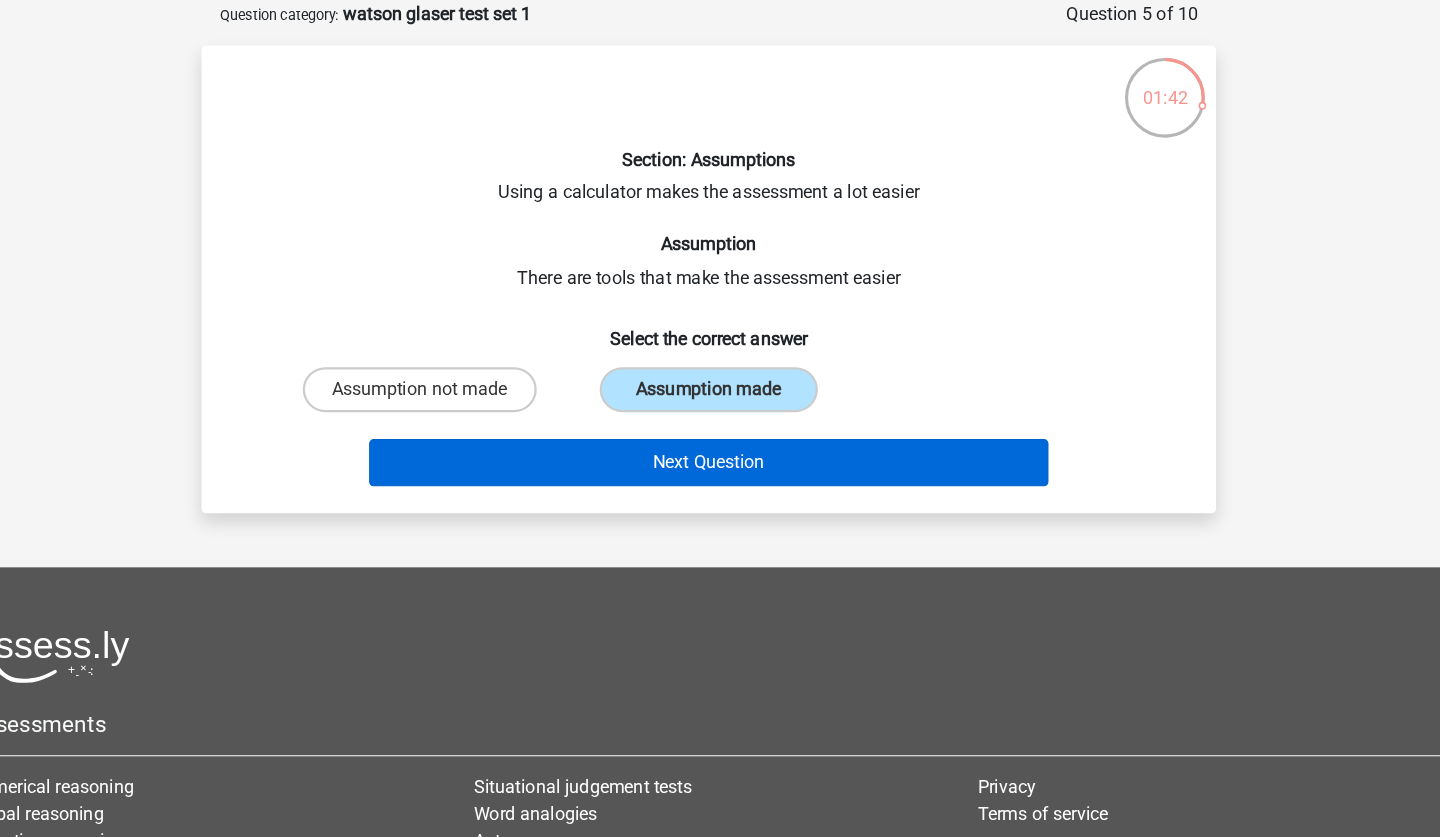click on "Next Question" at bounding box center (720, 504) 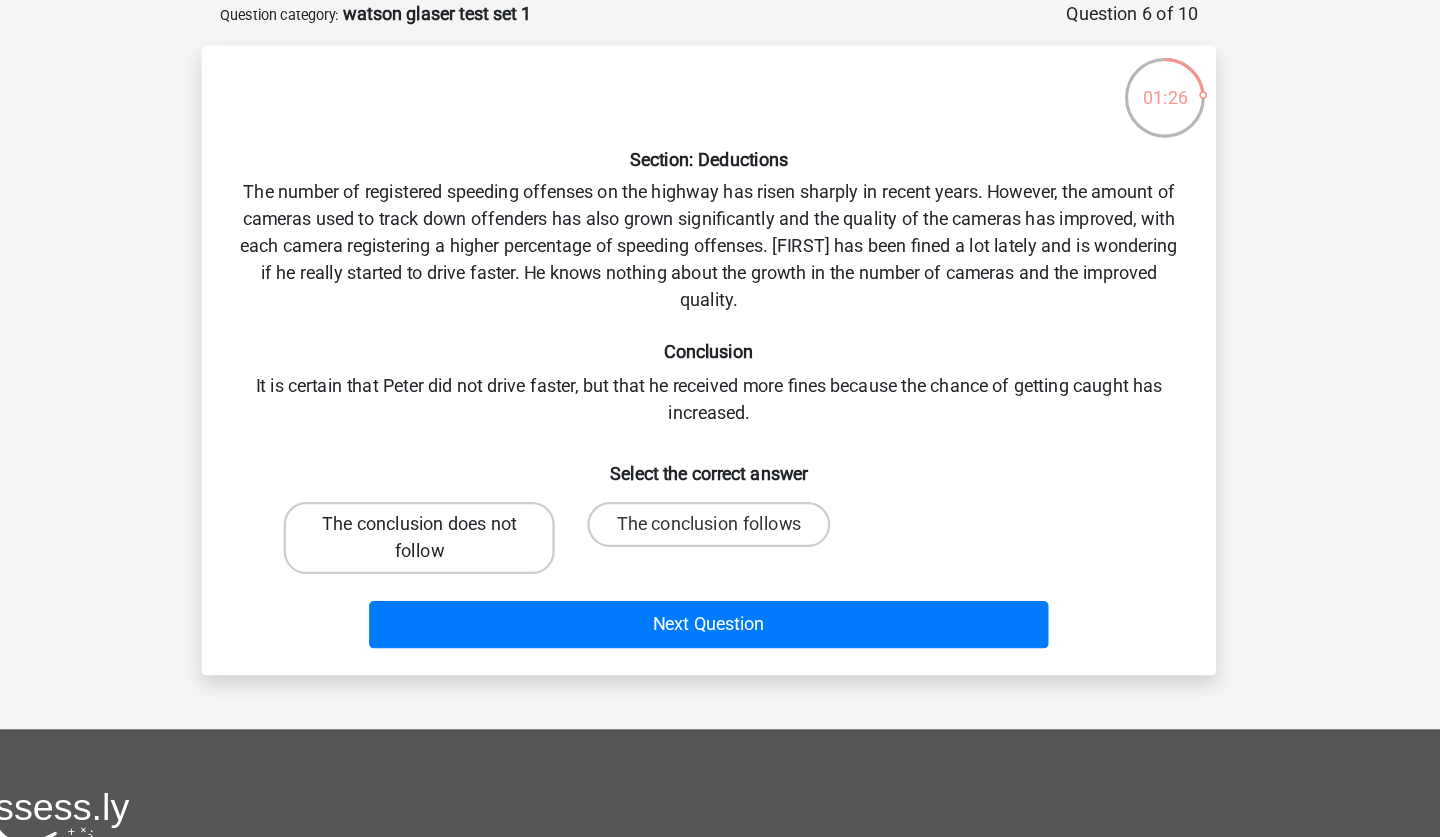 click on "The conclusion does not follow" at bounding box center [462, 571] 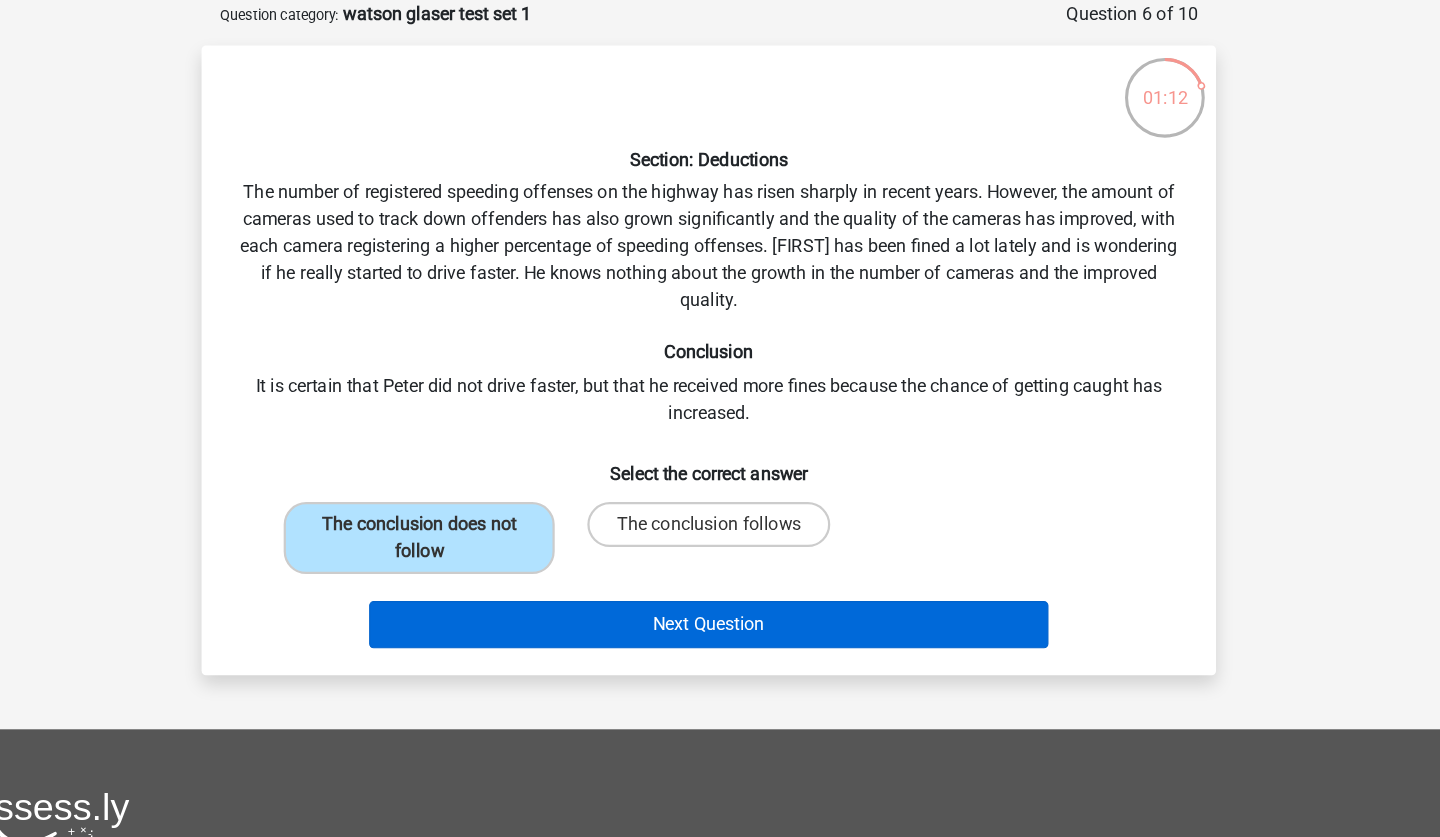 click on "Next Question" at bounding box center (720, 648) 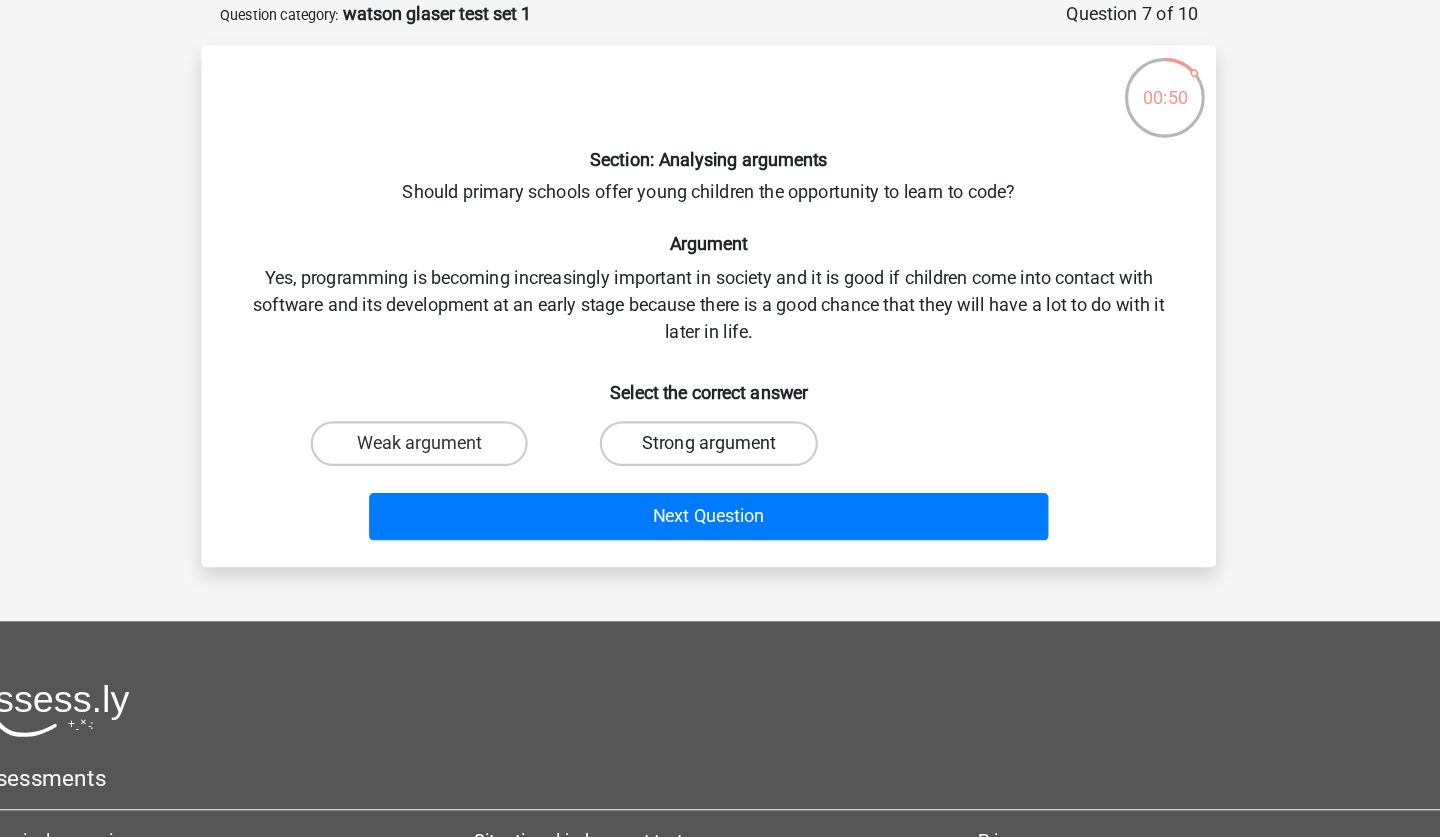 click on "Strong argument" at bounding box center (719, 487) 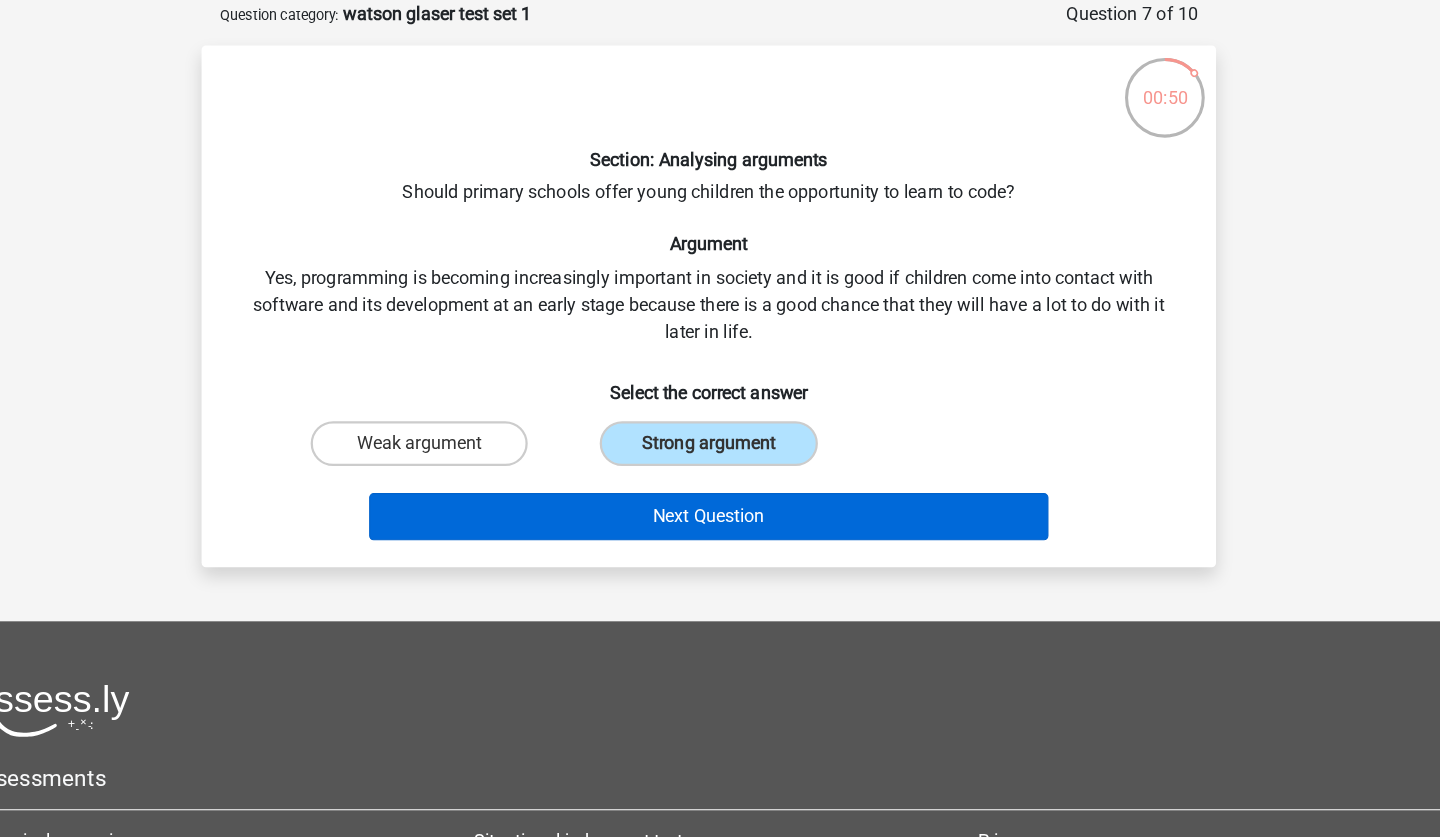 click on "Next Question" at bounding box center (720, 552) 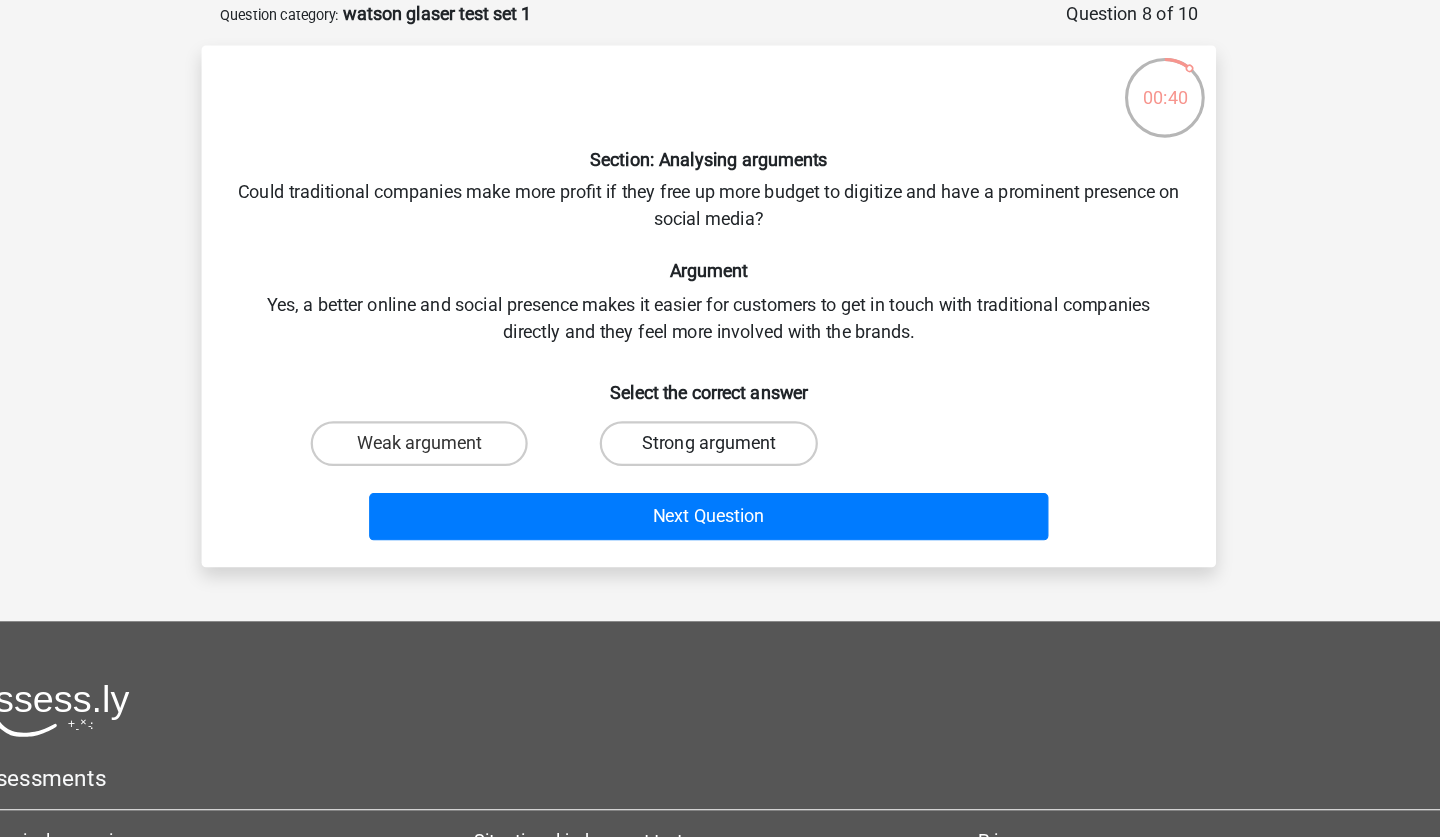 click on "Strong argument" at bounding box center (719, 487) 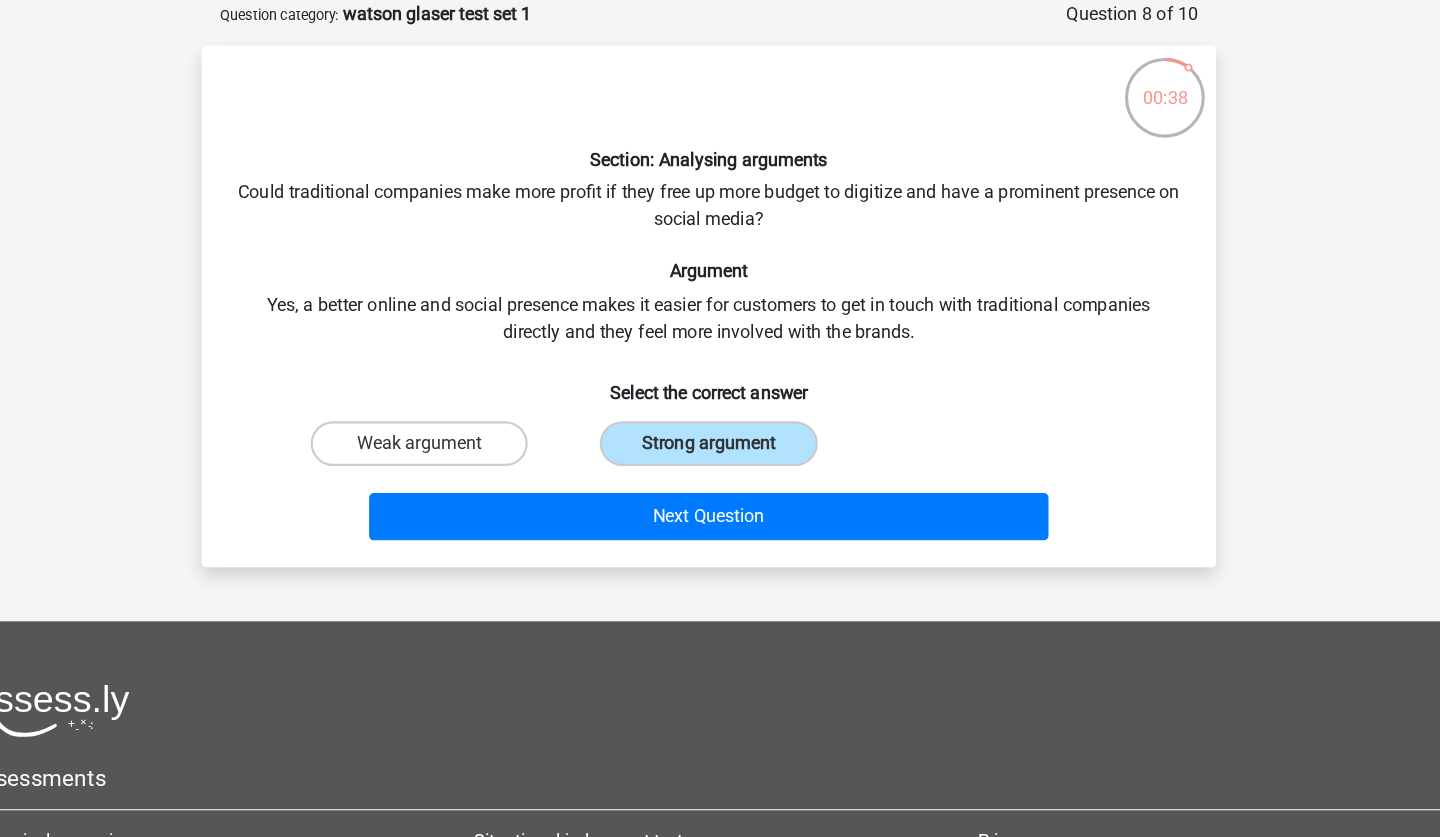 click on "Next Question" at bounding box center [720, 556] 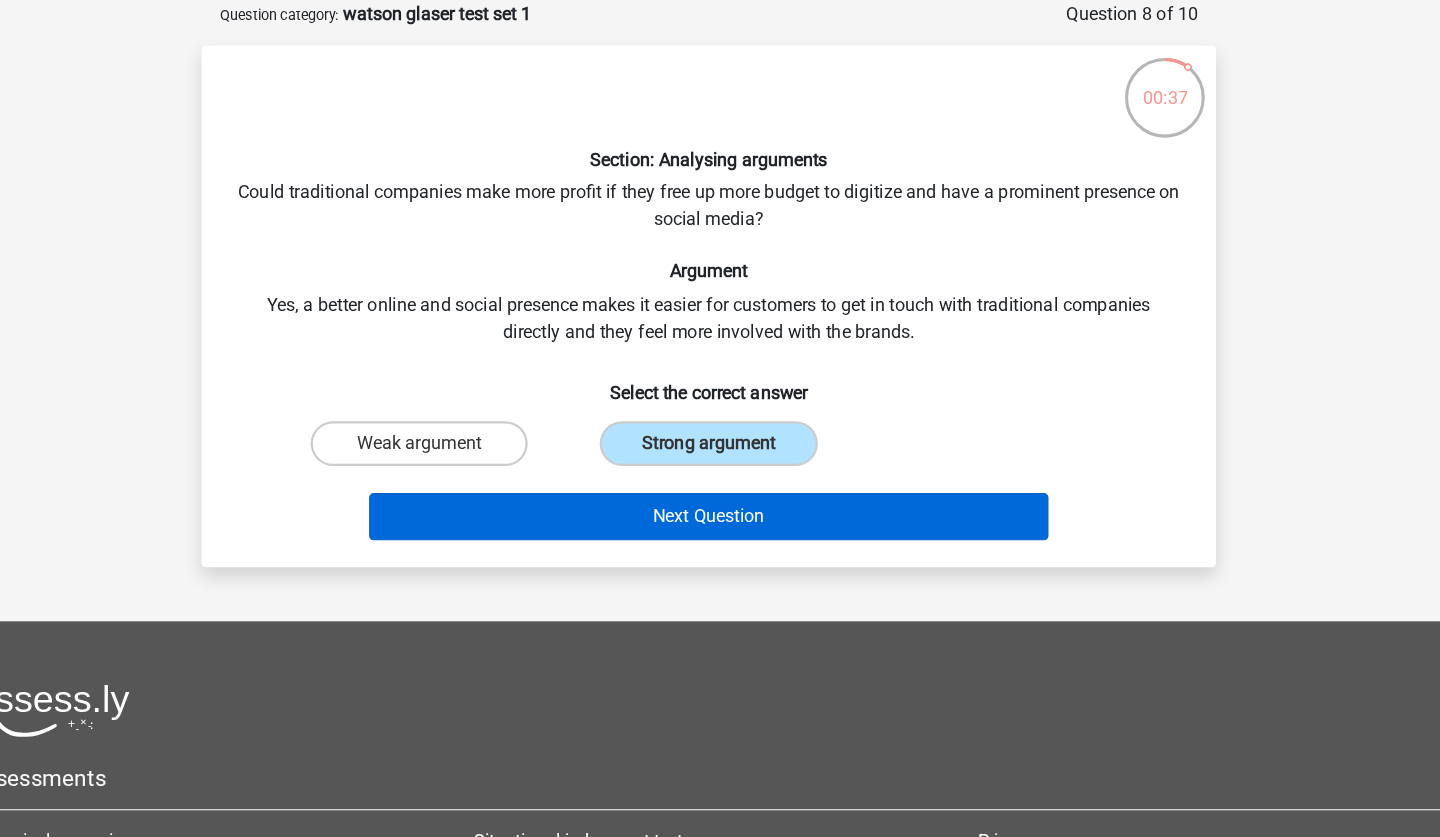 click on "Next Question" at bounding box center [720, 552] 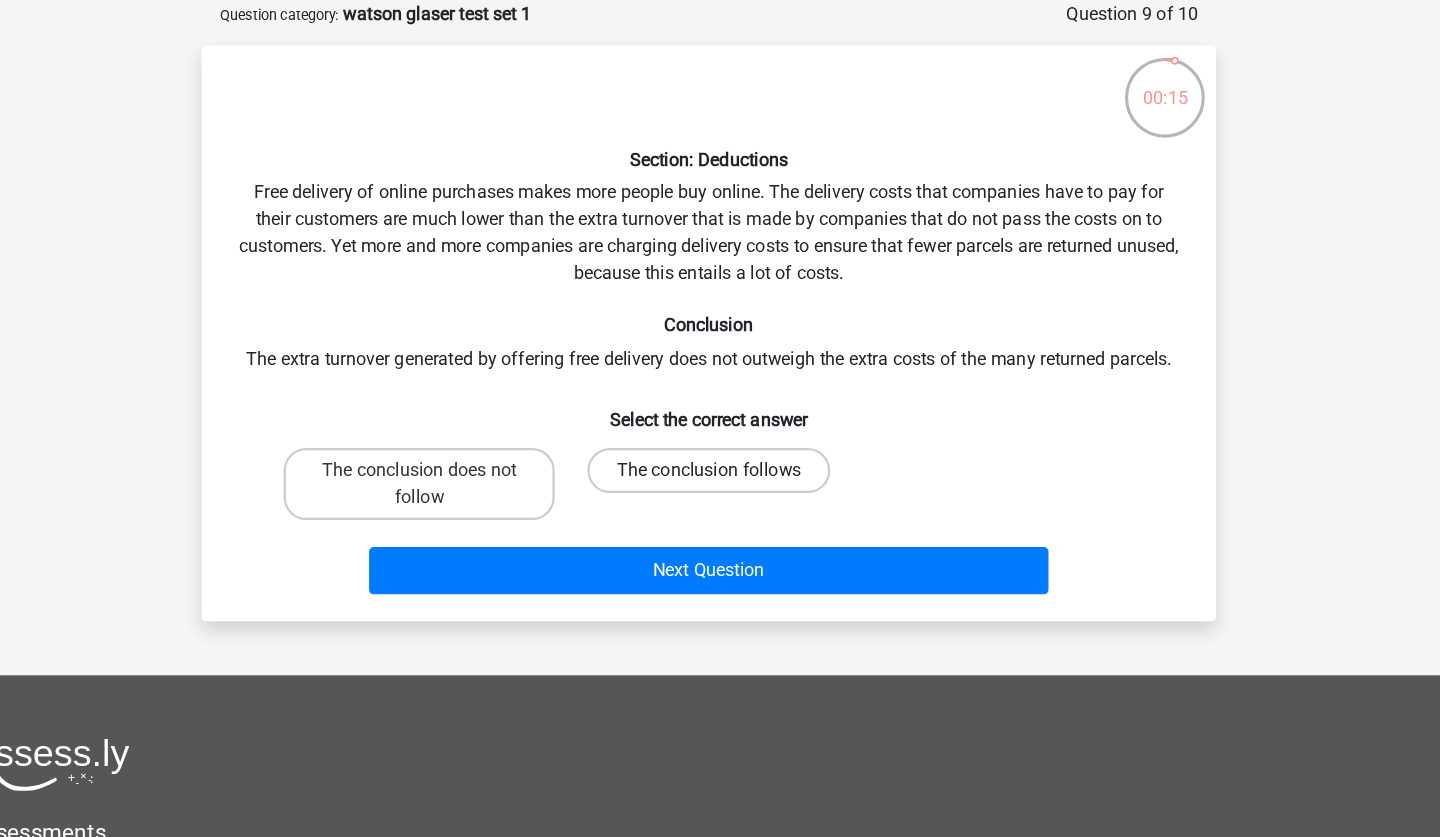 click on "The conclusion follows" at bounding box center [720, 511] 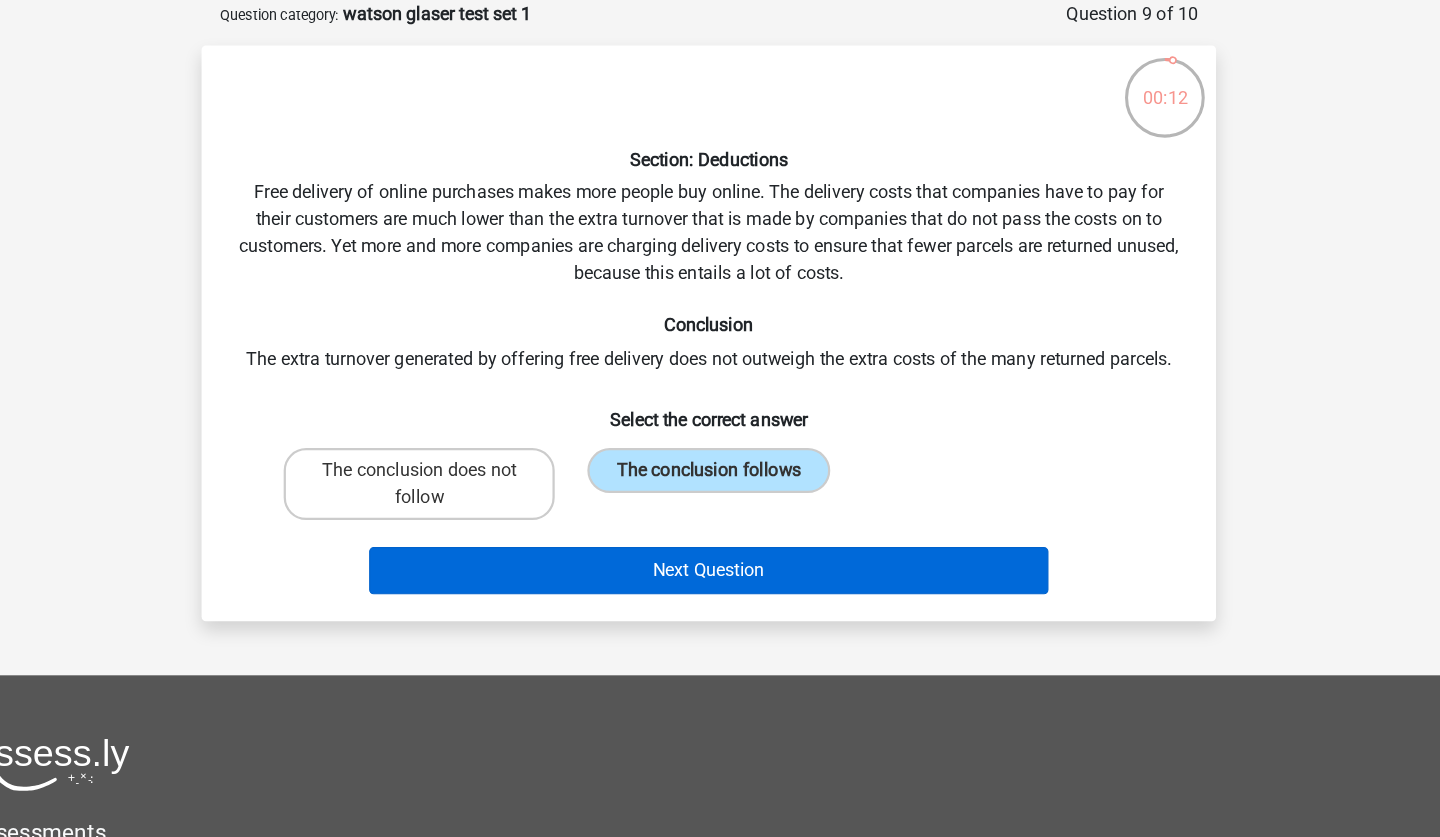 click on "Next Question" at bounding box center (720, 600) 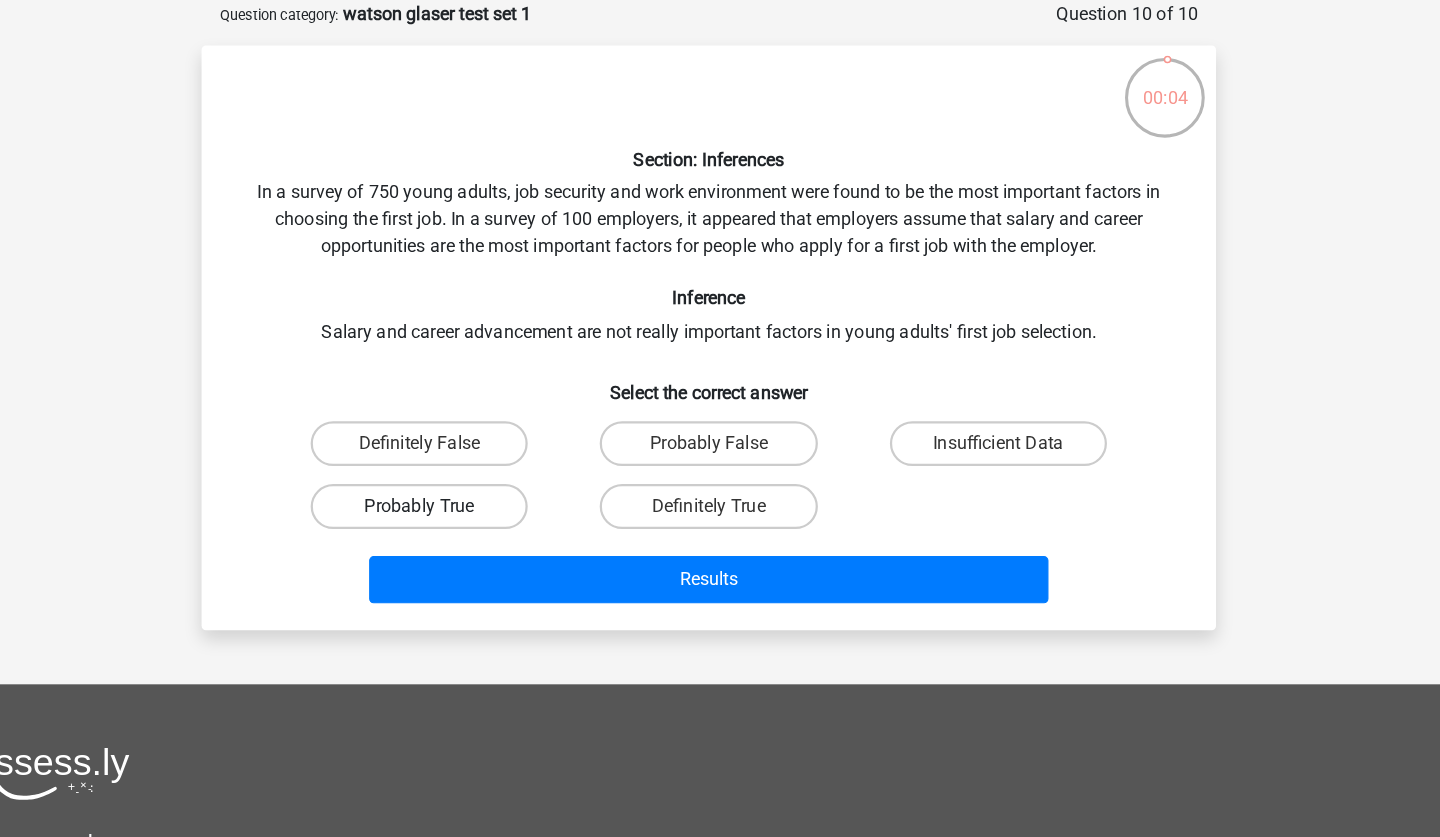 click on "Probably True" at bounding box center (462, 543) 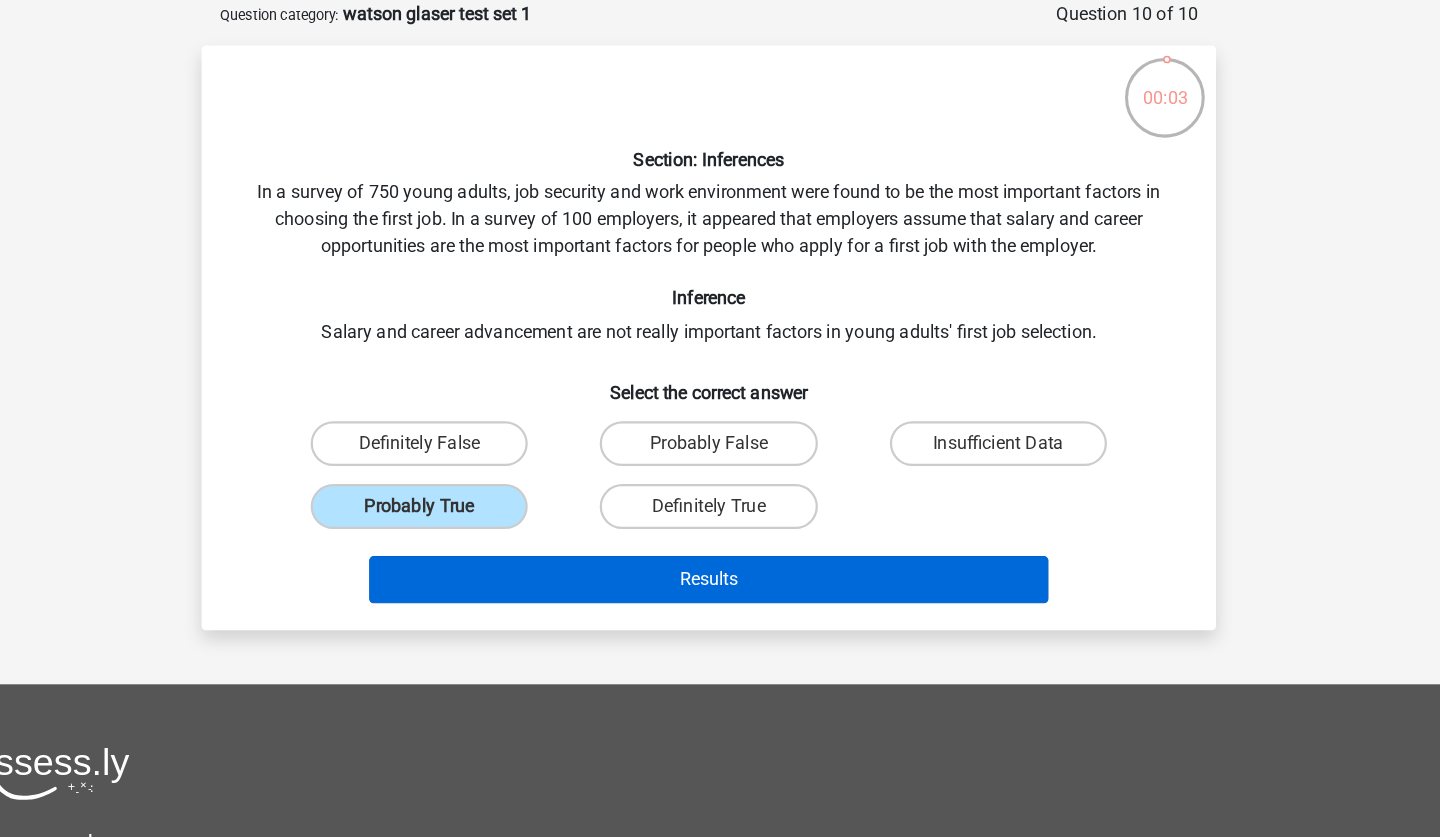 click on "Results" at bounding box center (720, 608) 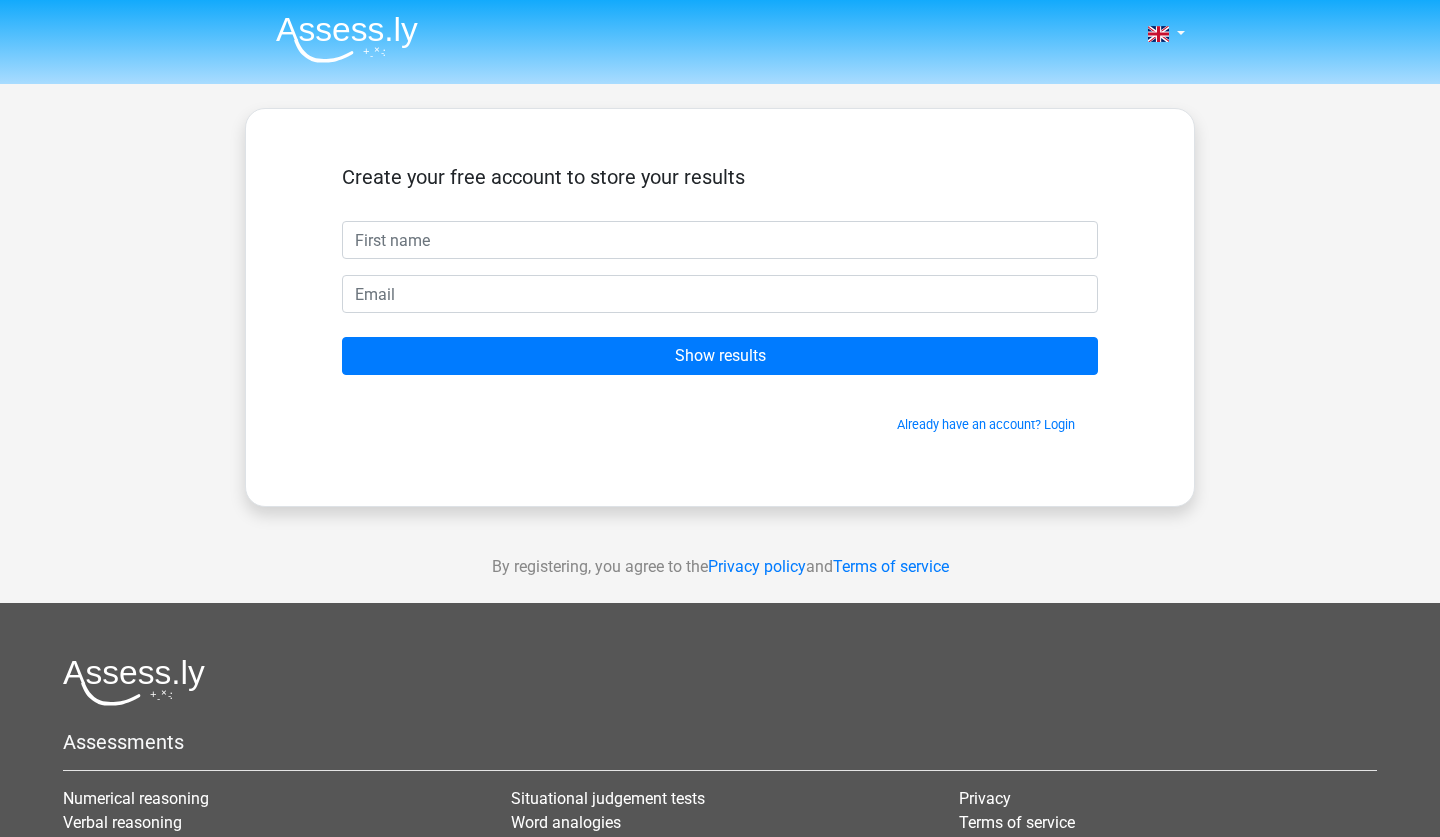 scroll, scrollTop: 0, scrollLeft: 0, axis: both 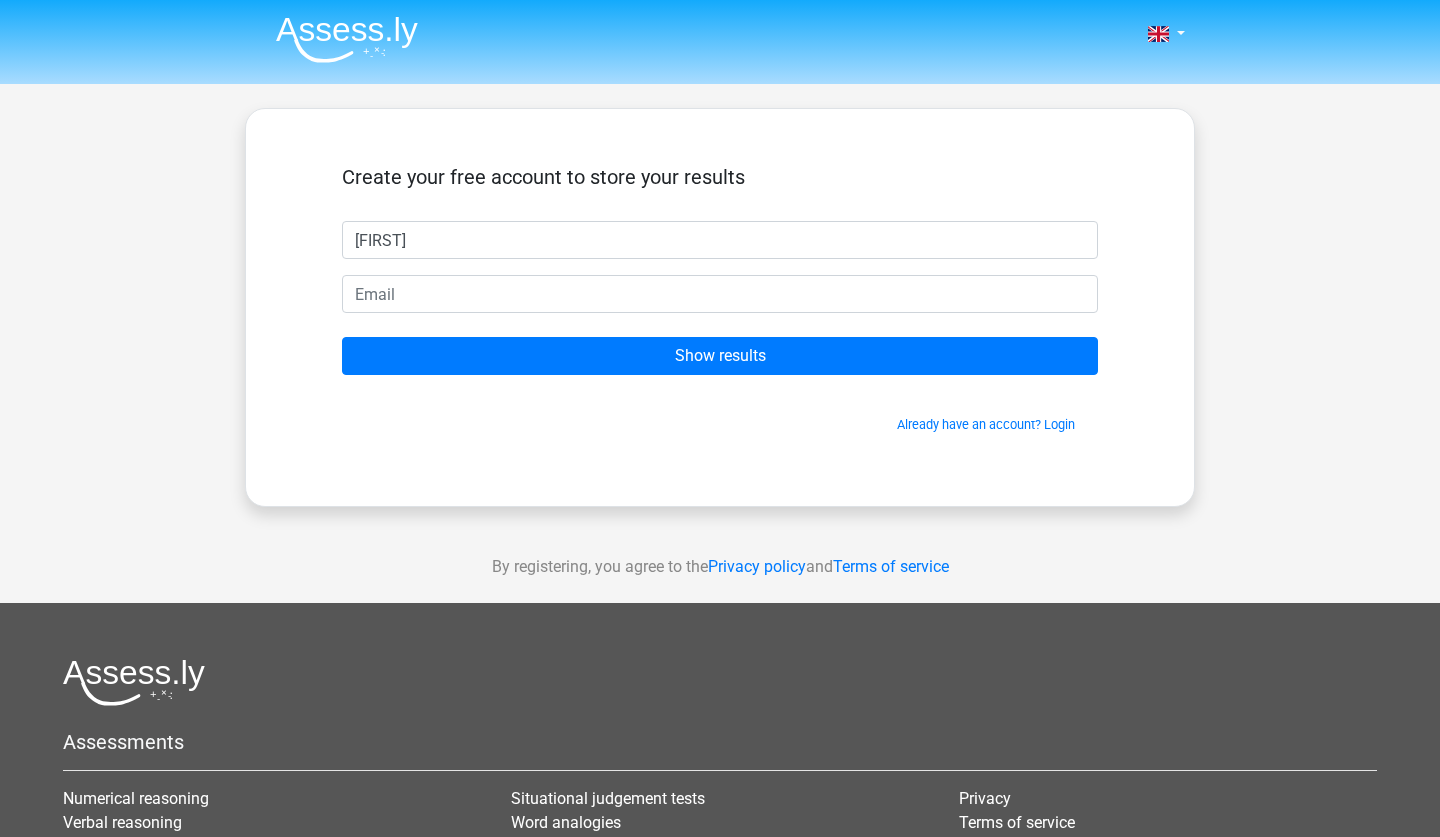 type on "[FIRST]" 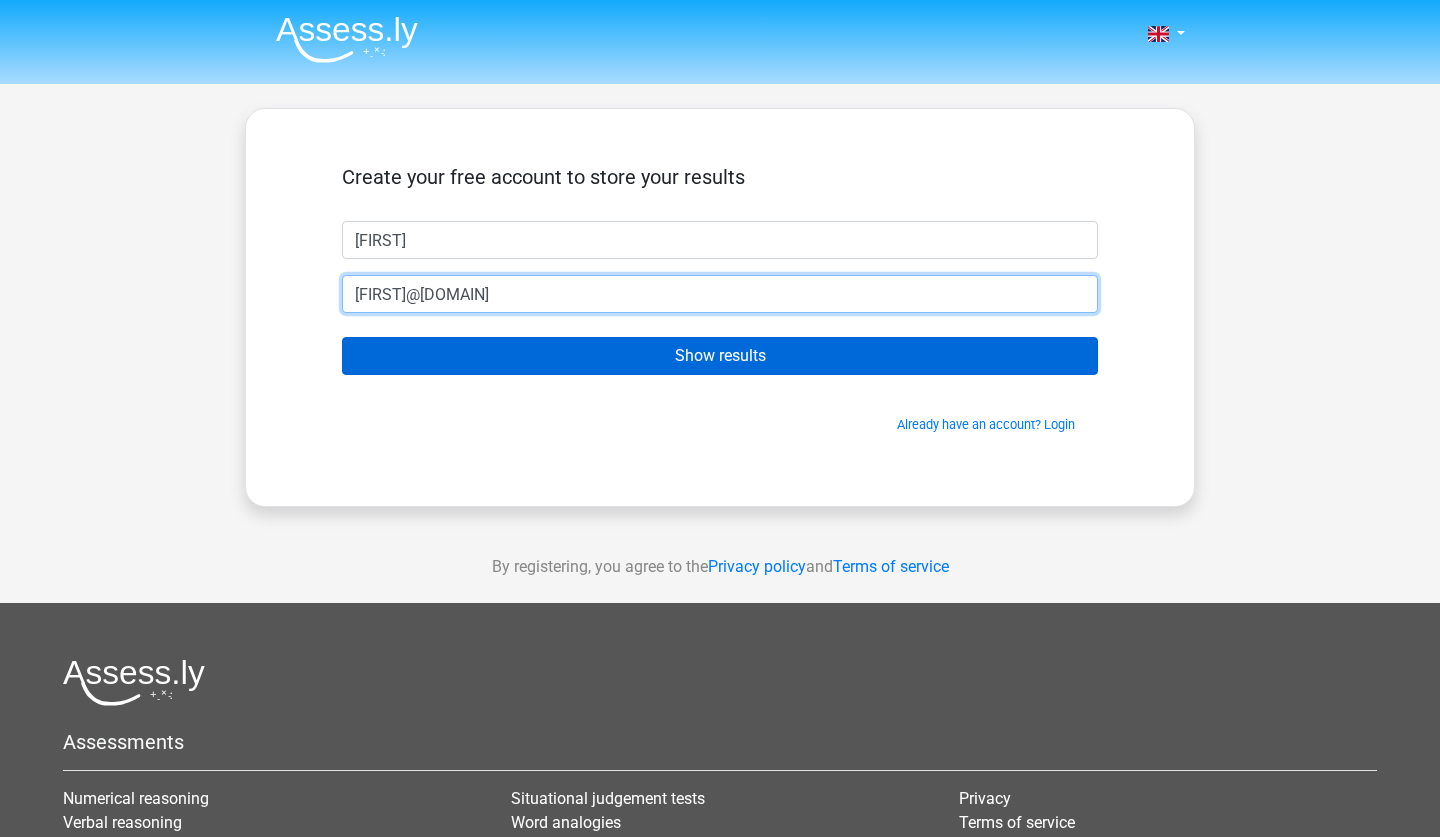 type on "r.atterbury@icloud.com" 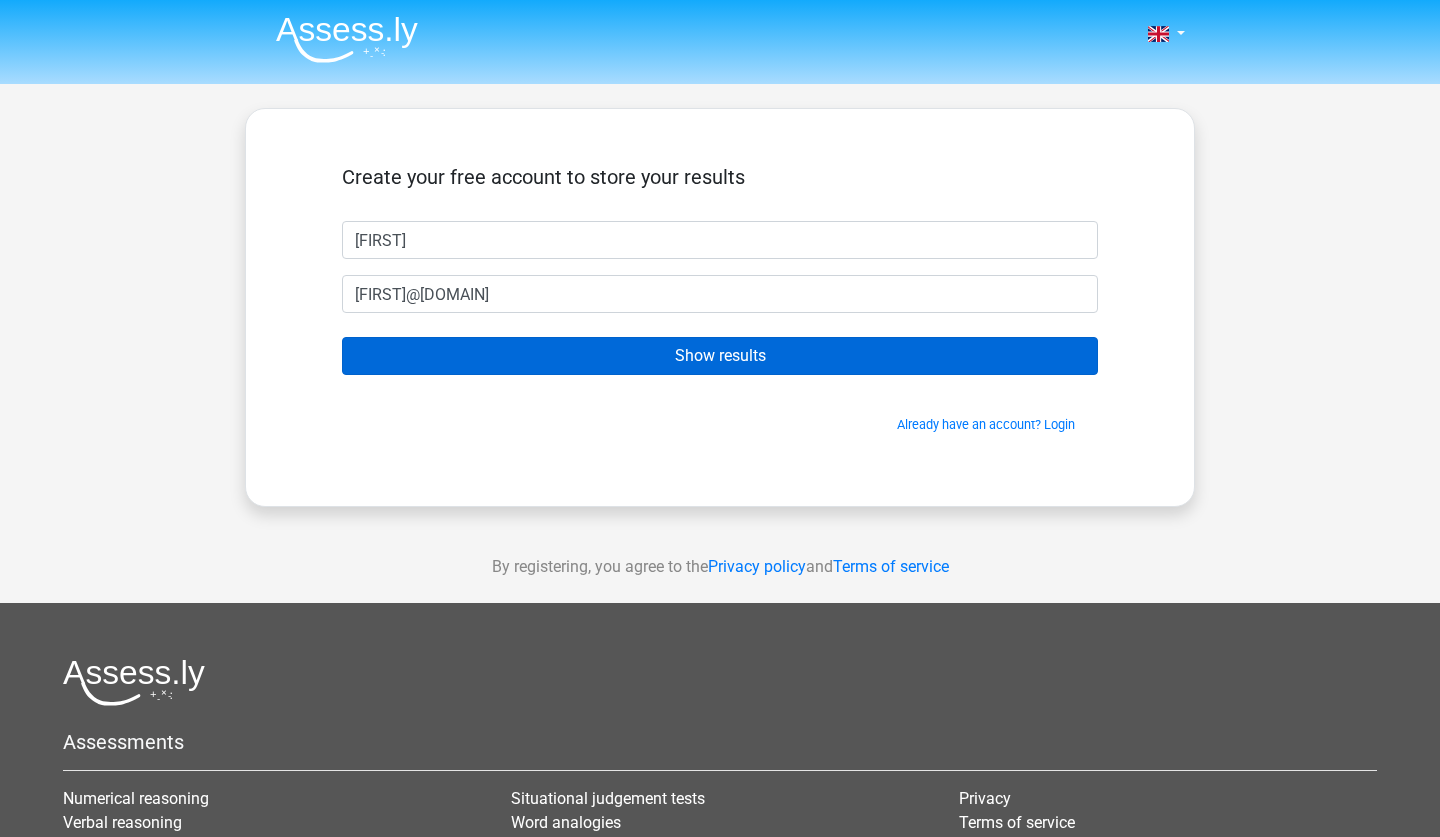 click on "Show results" at bounding box center (720, 356) 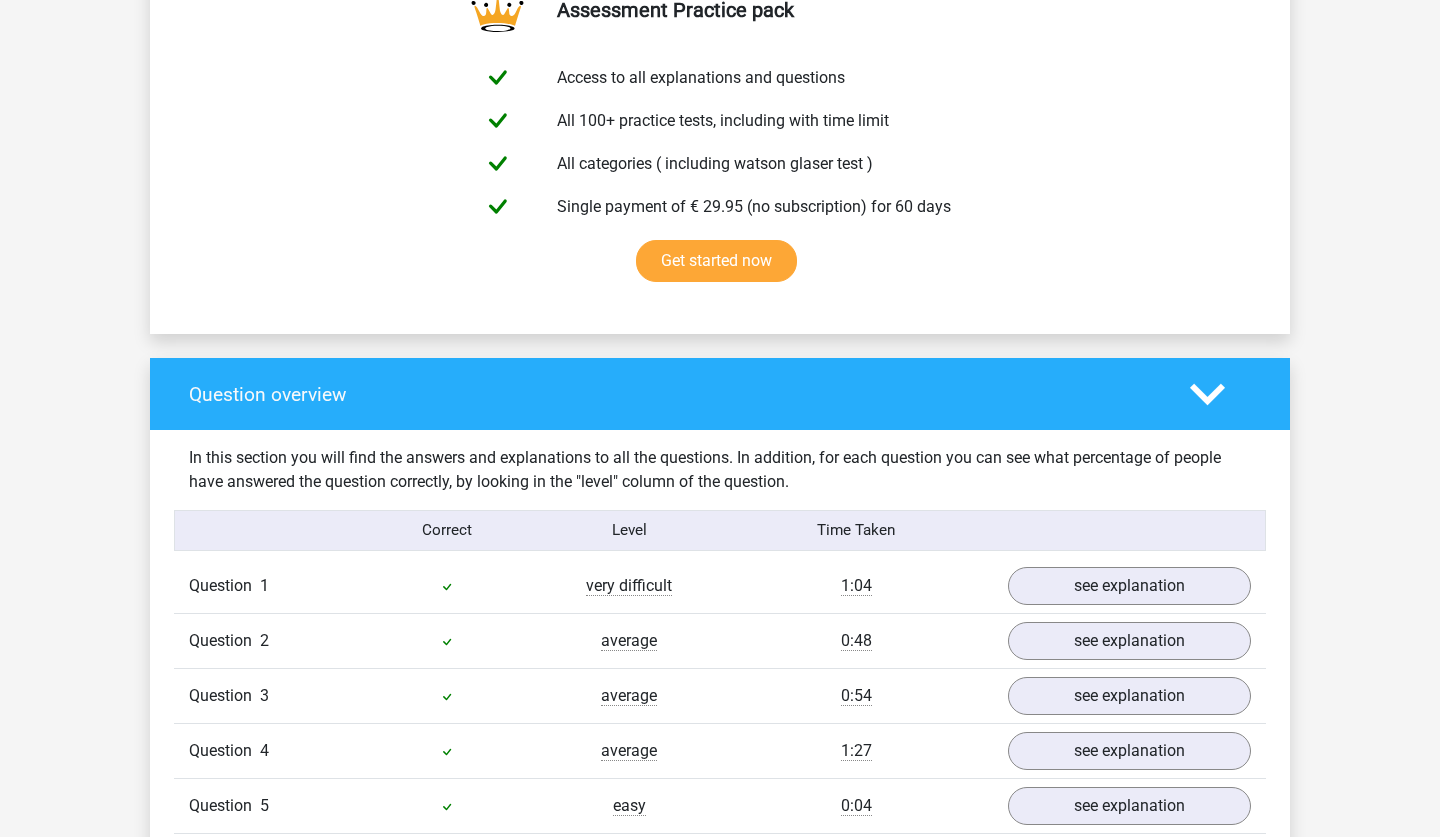 scroll, scrollTop: 1435, scrollLeft: 0, axis: vertical 